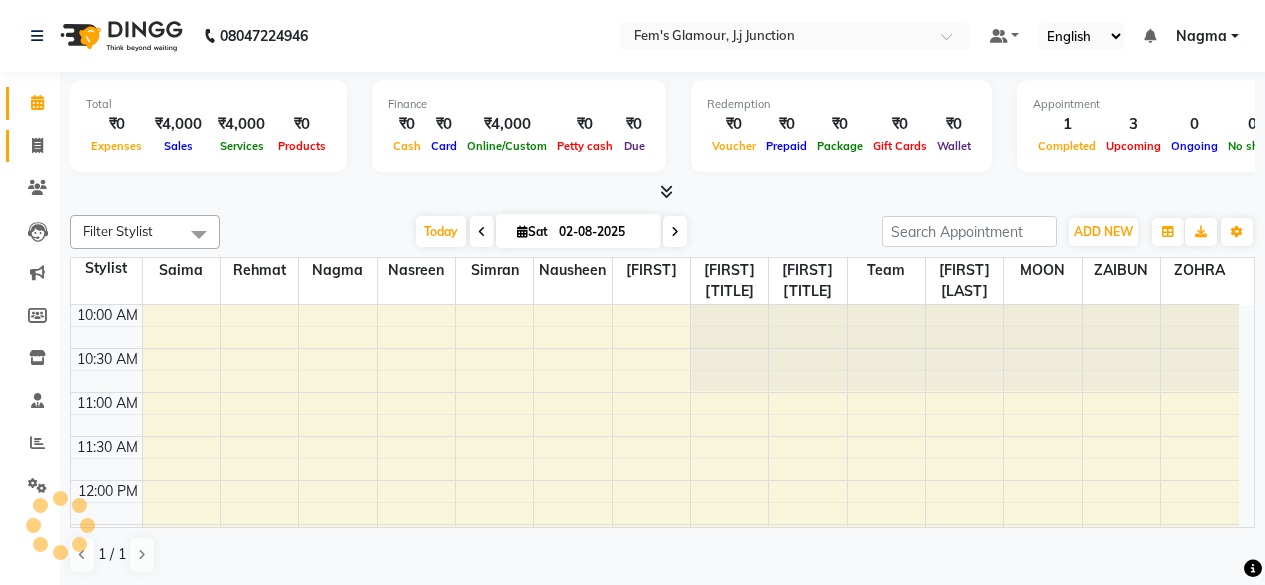 scroll, scrollTop: 0, scrollLeft: 0, axis: both 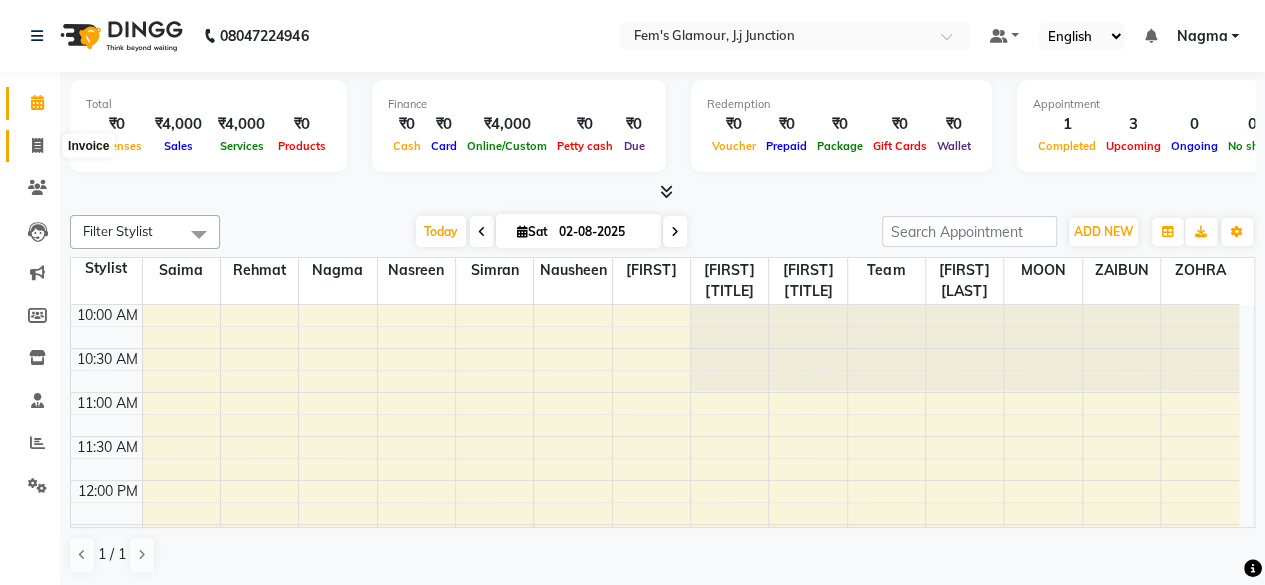 click 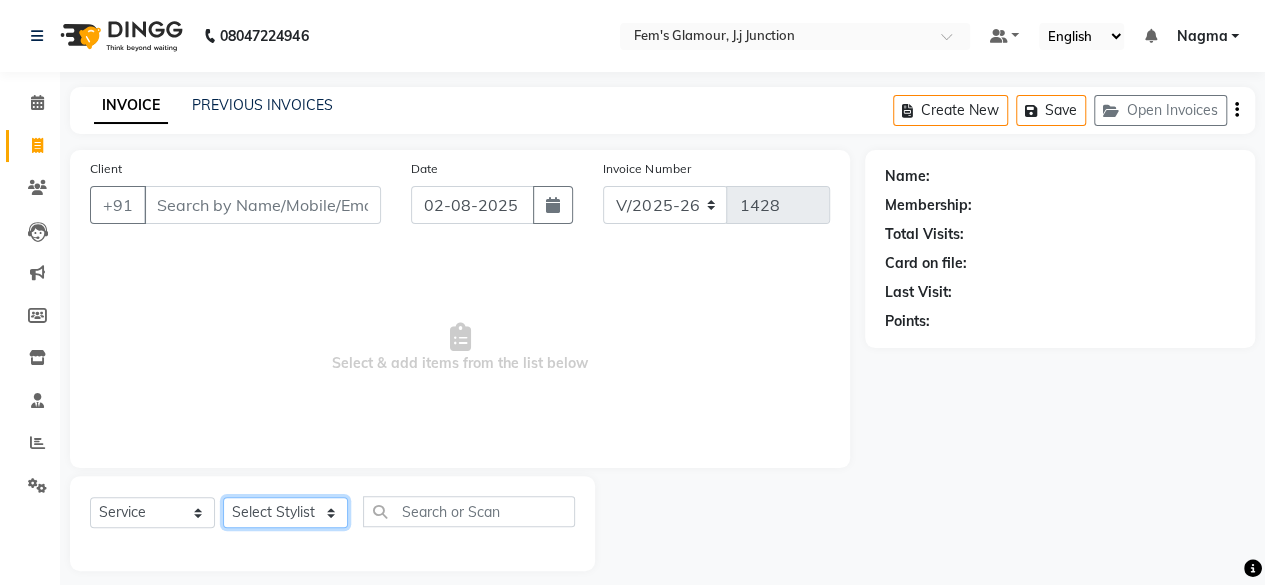 click on "Select Stylist [FIRST] [TITLE] [FIRST] [LAST] [FIRST] [LAST] [FIRST] [TITLE] [FIRST] [TITLE] [FIRST] [TITLE] [FIRST] [TITLE] [FIRST] [TITLE] [FIRST] [TITLE] [FIRST] [TITLE] [FIRST] [TITLE]" 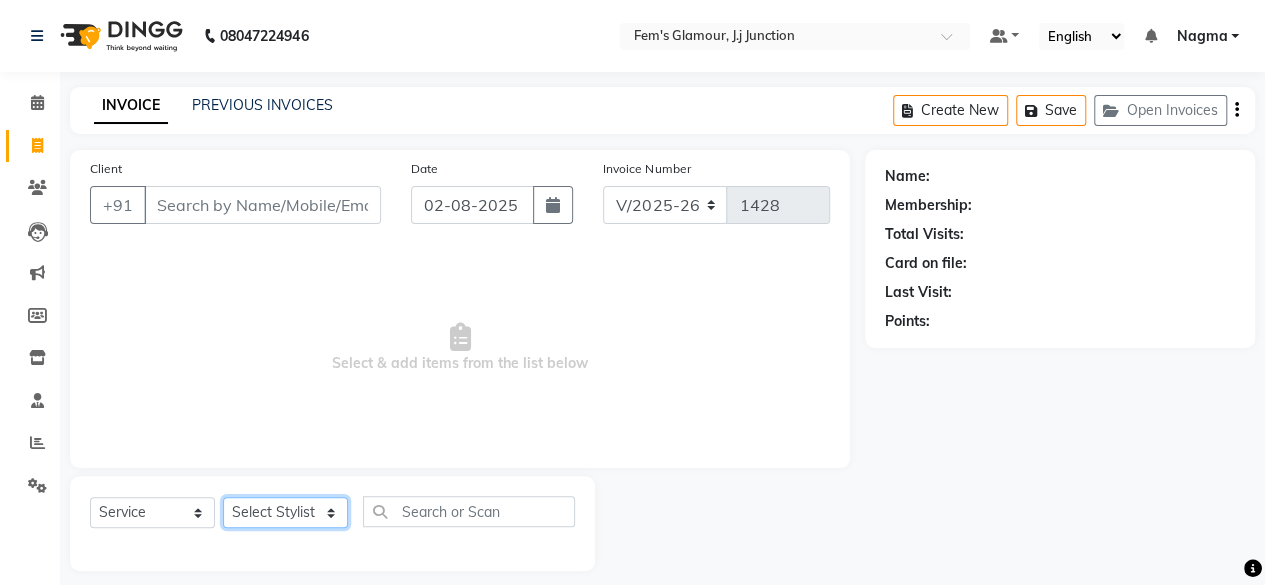 select on "21526" 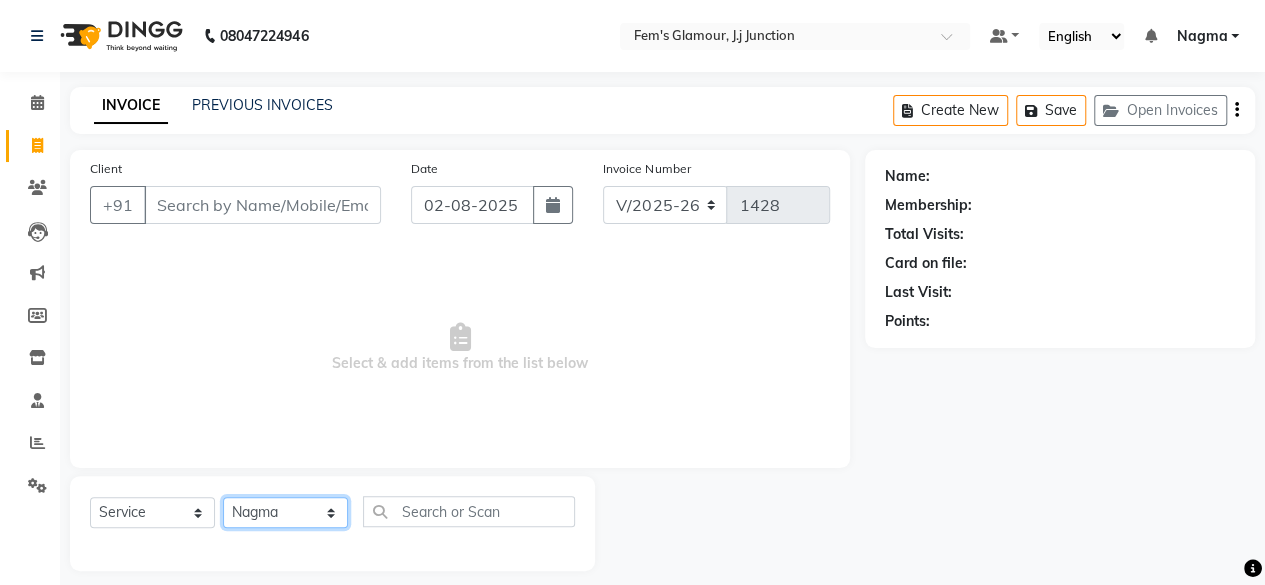 click on "Select Stylist [FIRST] [TITLE] [FIRST] [LAST] [FIRST] [LAST] [FIRST] [TITLE] [FIRST] [TITLE] [FIRST] [TITLE] [FIRST] [TITLE] [FIRST] [TITLE] [FIRST] [TITLE] [FIRST] [TITLE] [FIRST] [TITLE]" 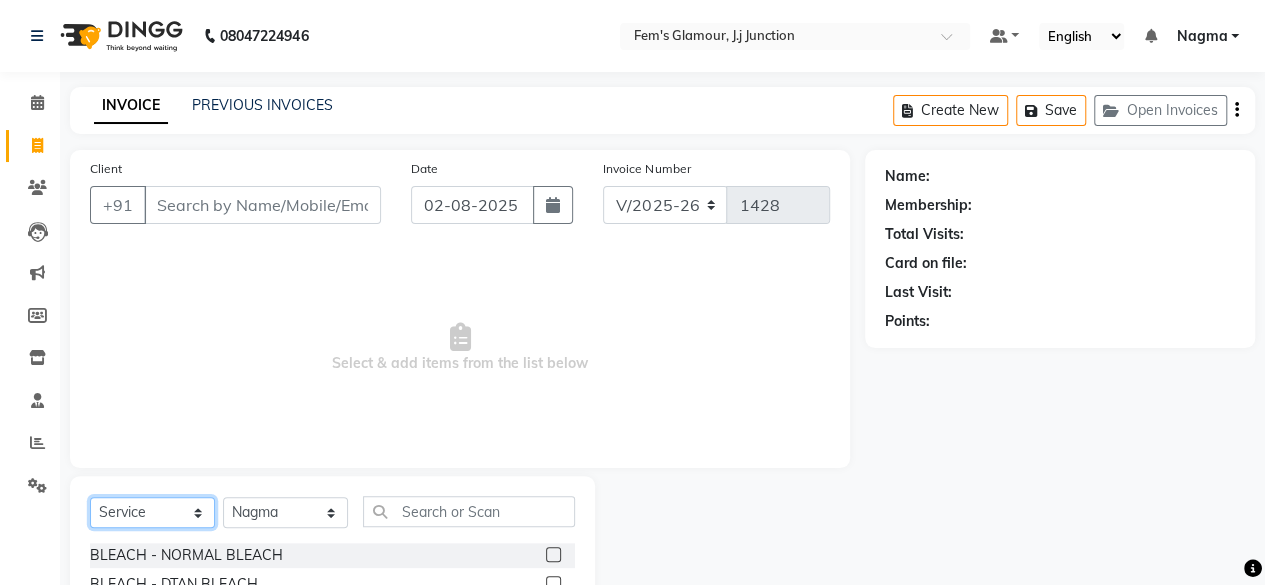 click on "Select  Service  Product  Membership  Package Voucher Prepaid Gift Card" 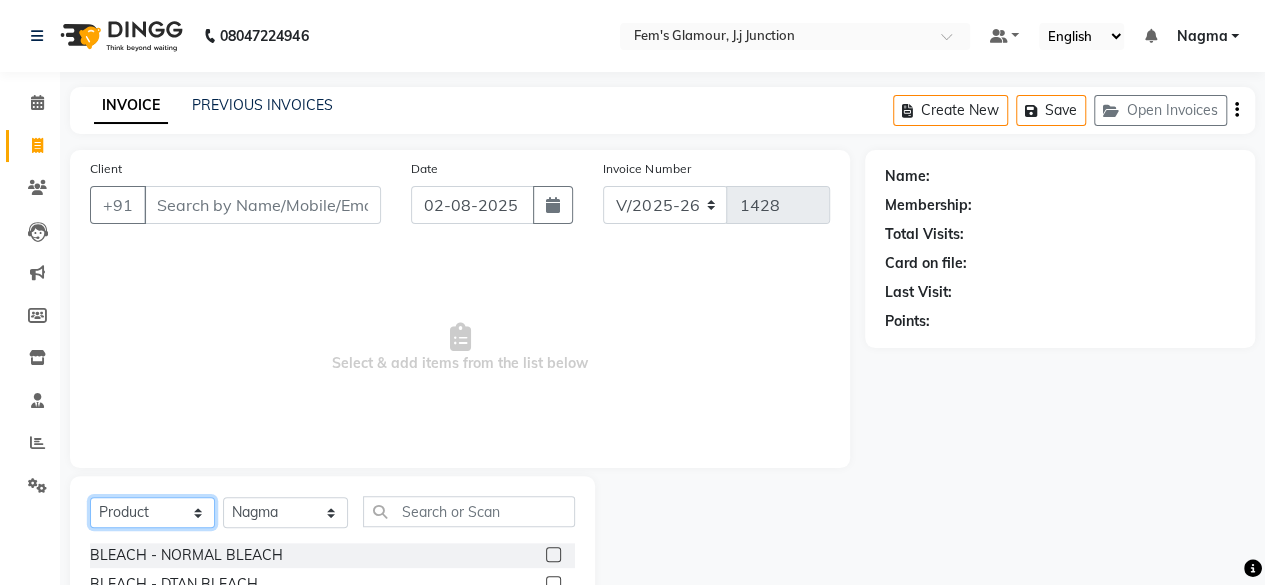 click on "Select  Service  Product  Membership  Package Voucher Prepaid Gift Card" 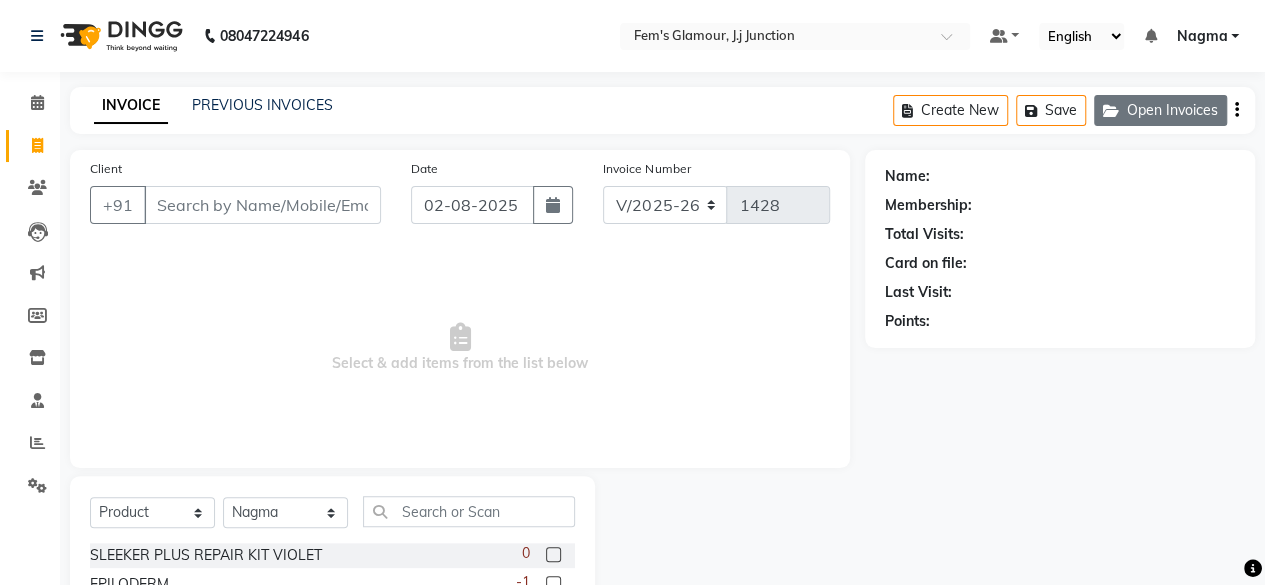 click on "Open Invoices" 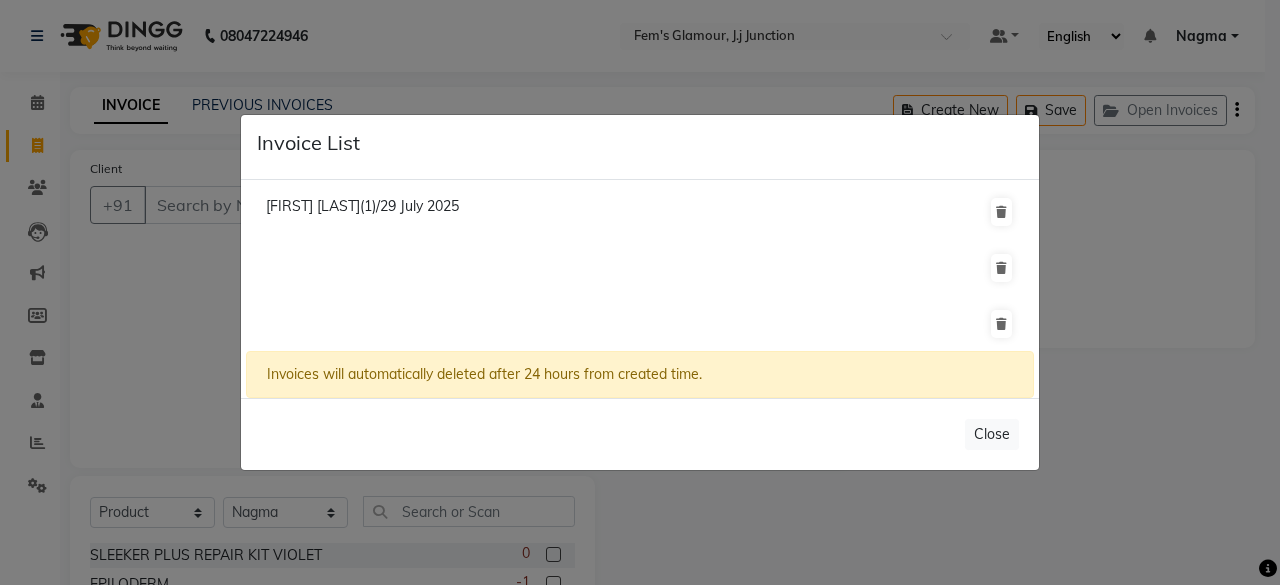click on "[FIRST] [LAST](1)/29 July 2025" 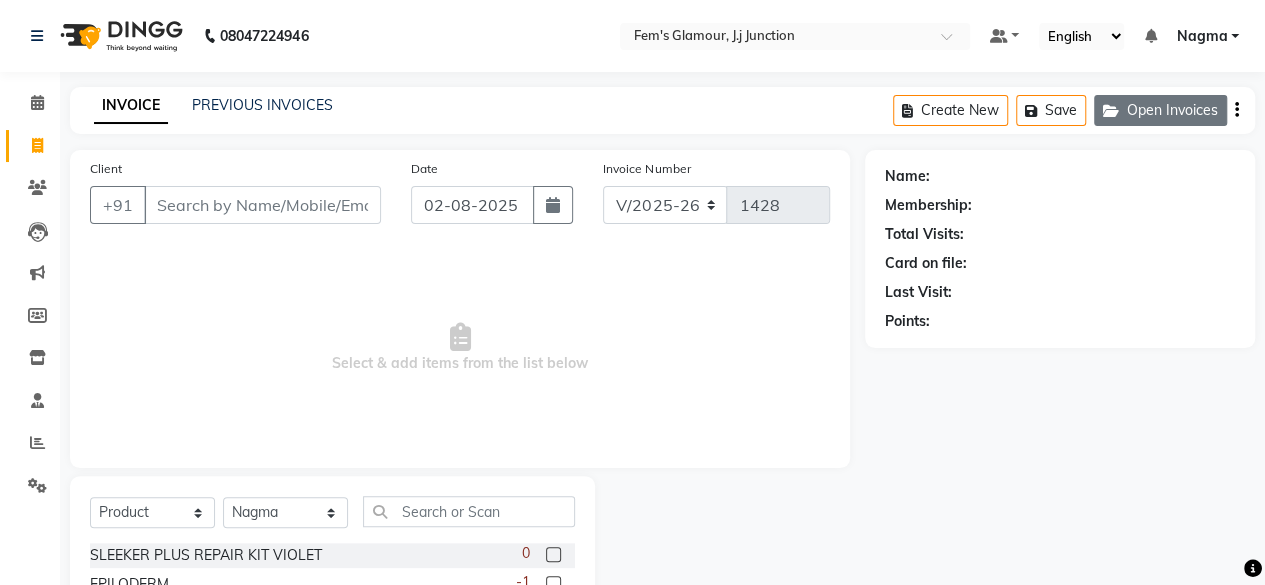 click on "Open Invoices" 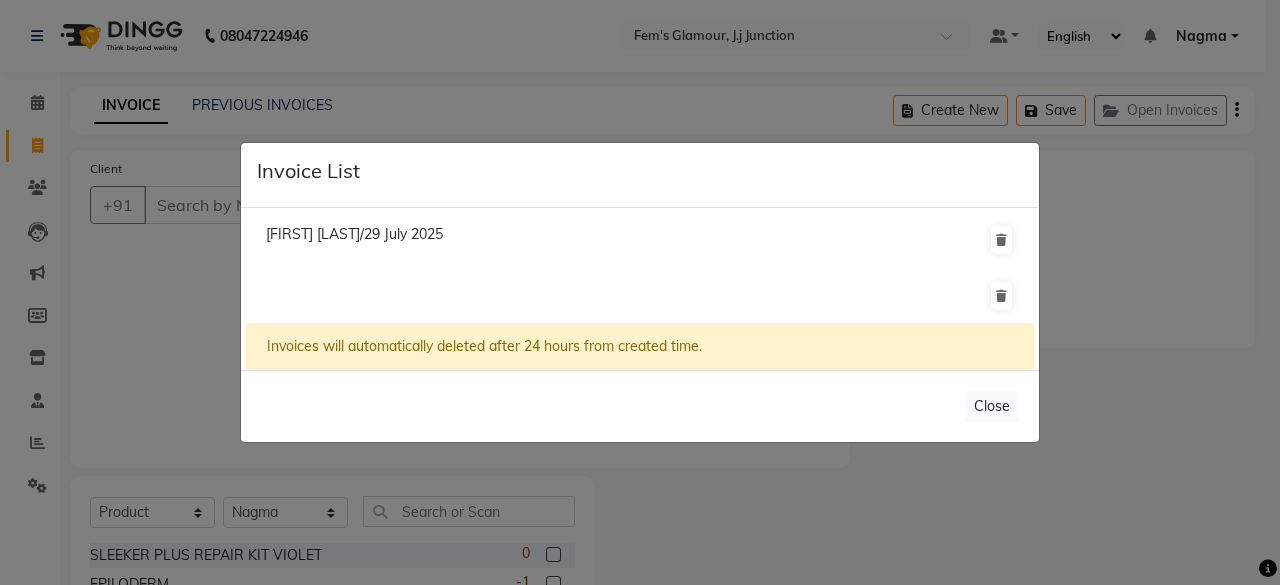 click on "Invoice List  [FIRST] [LAST]/29 July 2025   Invoices will automatically deleted after 24 hours from created time.   Close" 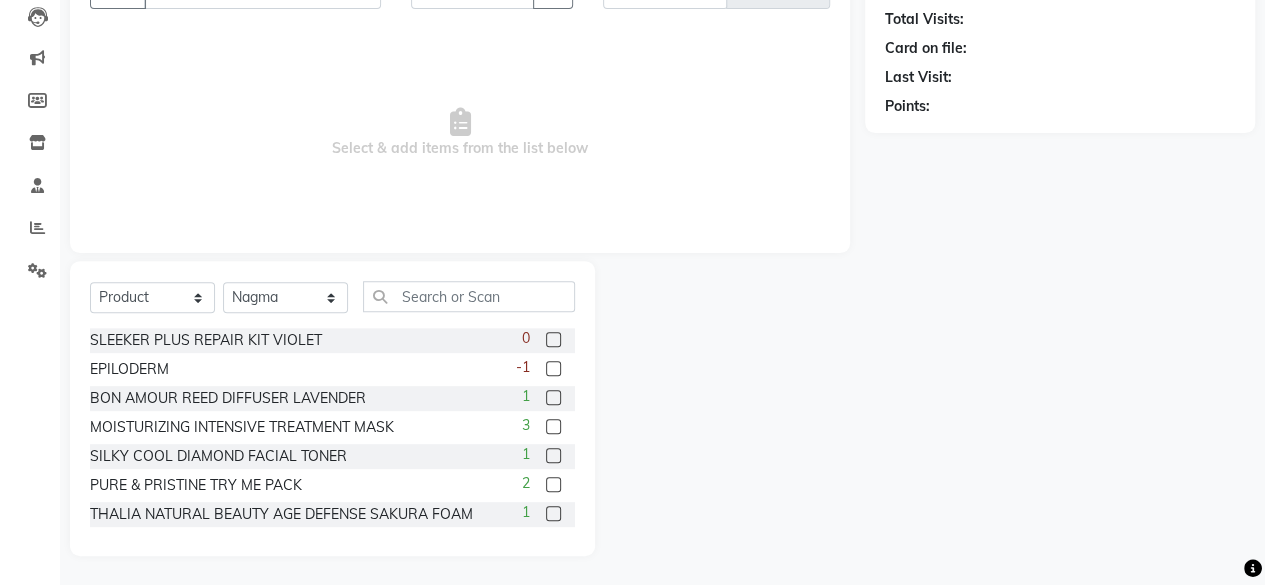 scroll, scrollTop: 0, scrollLeft: 0, axis: both 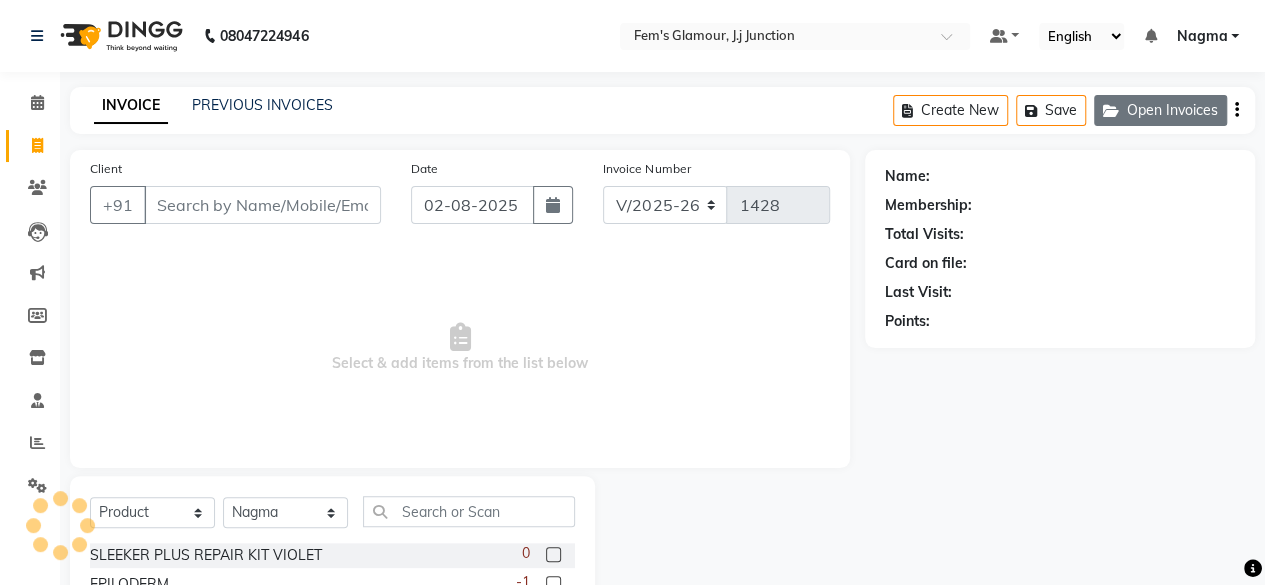click on "Open Invoices" 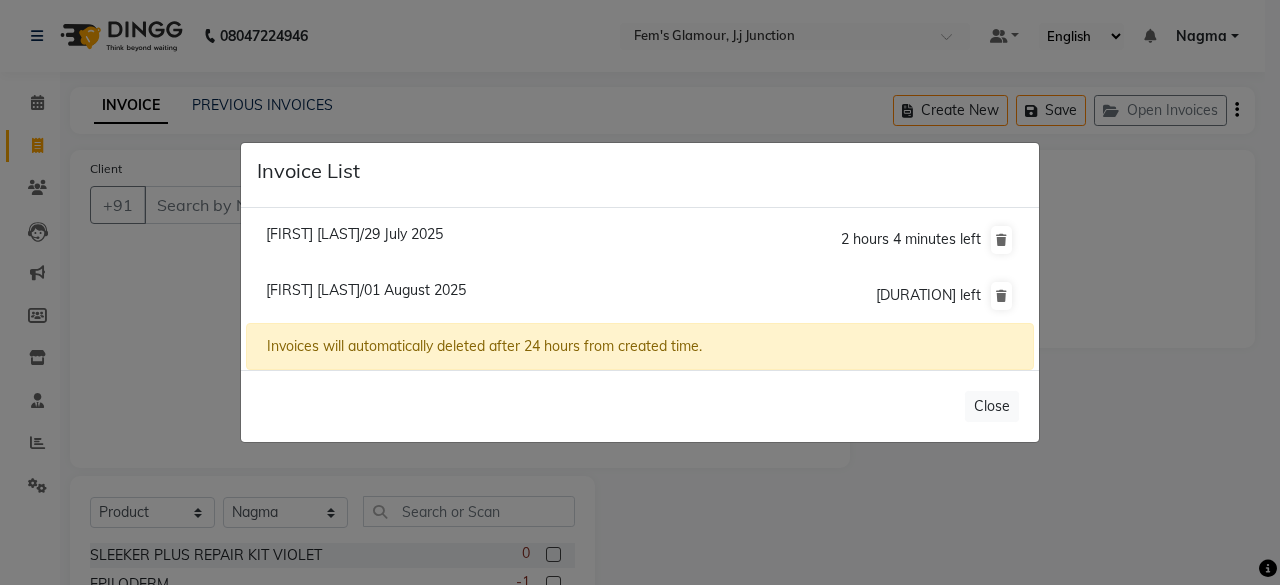 click on "[FIRST] [LAST]/01 August 2025" 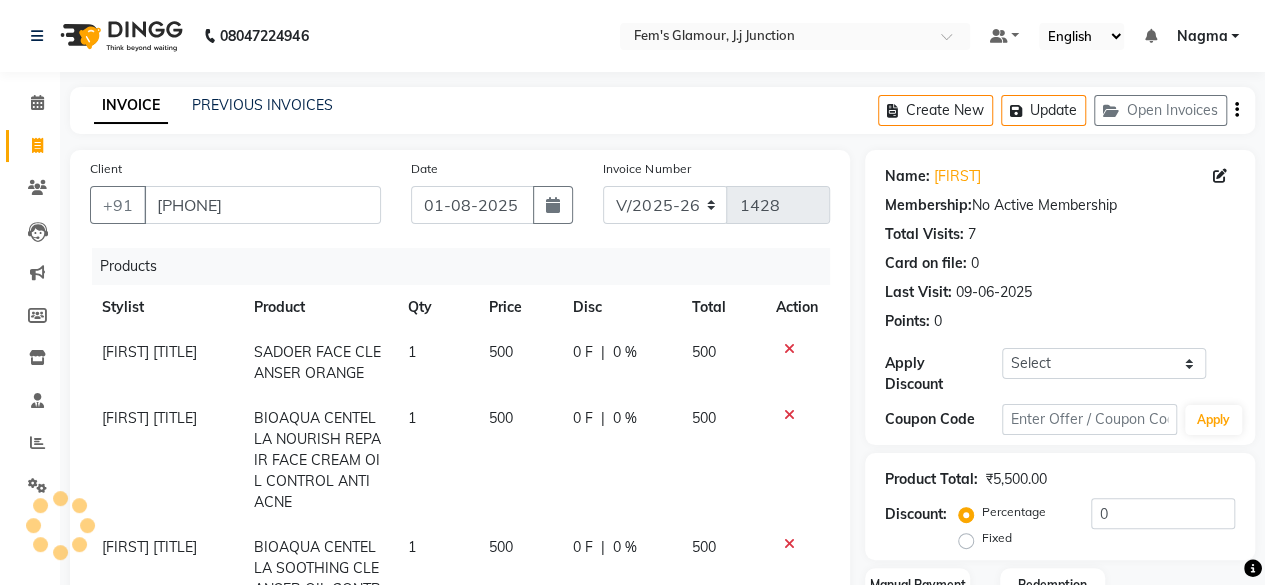 select 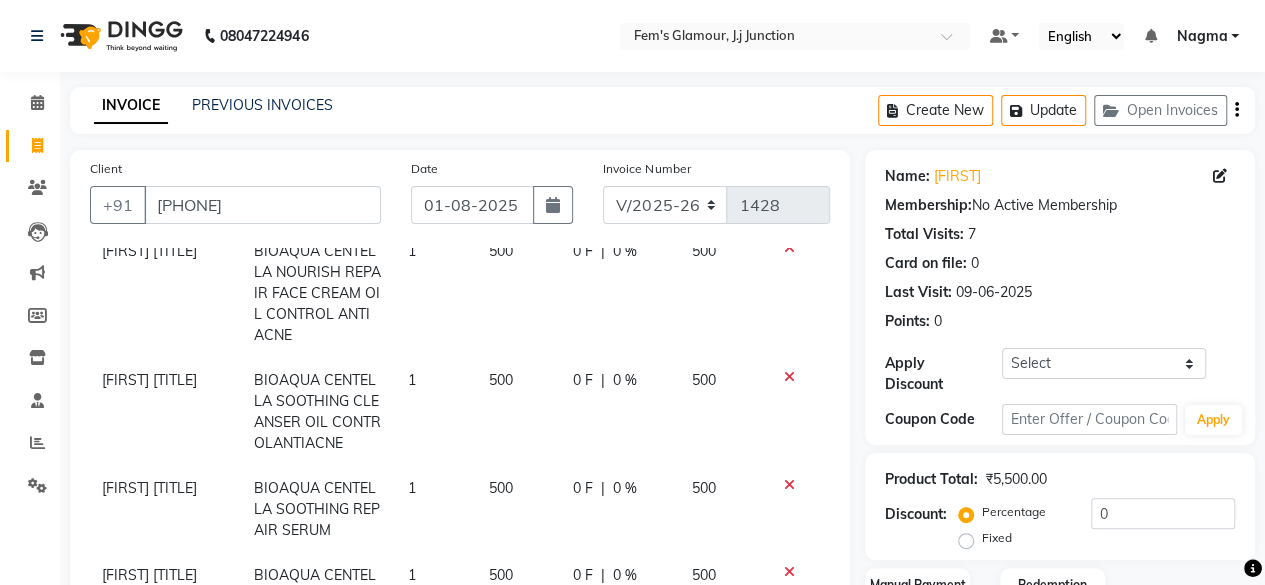 scroll, scrollTop: 0, scrollLeft: 0, axis: both 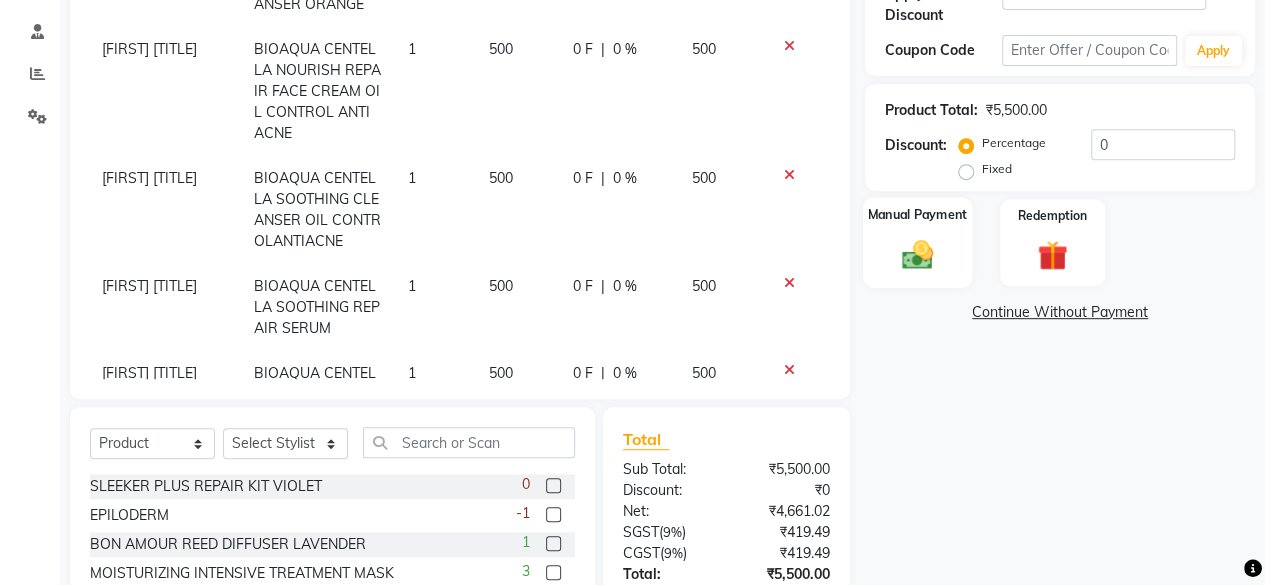 click 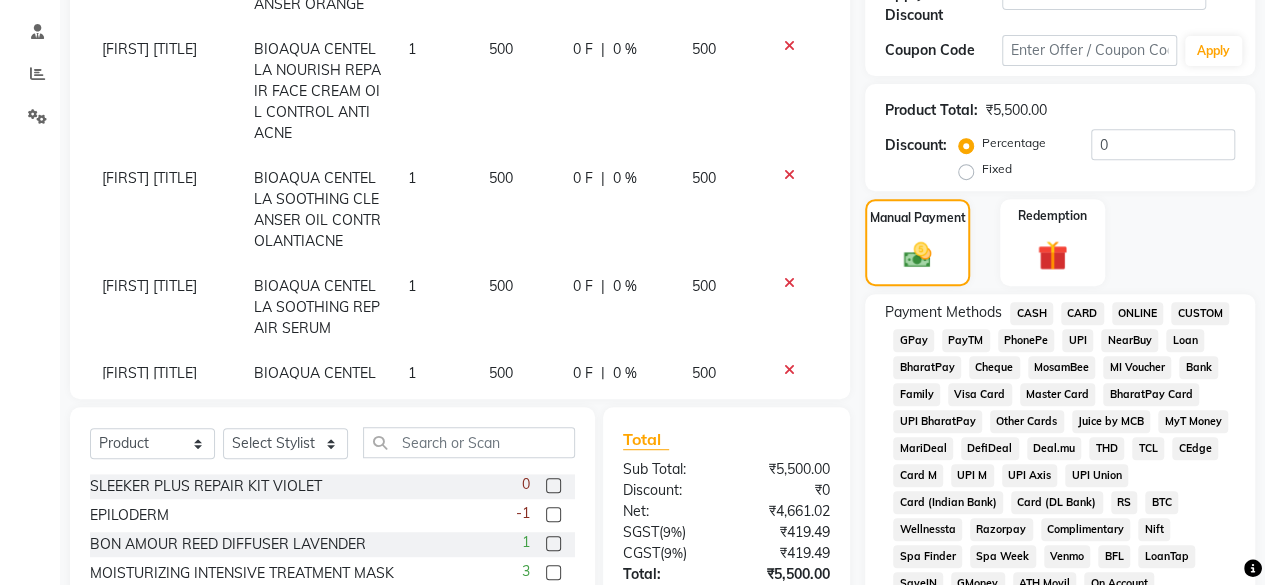 scroll, scrollTop: 222, scrollLeft: 0, axis: vertical 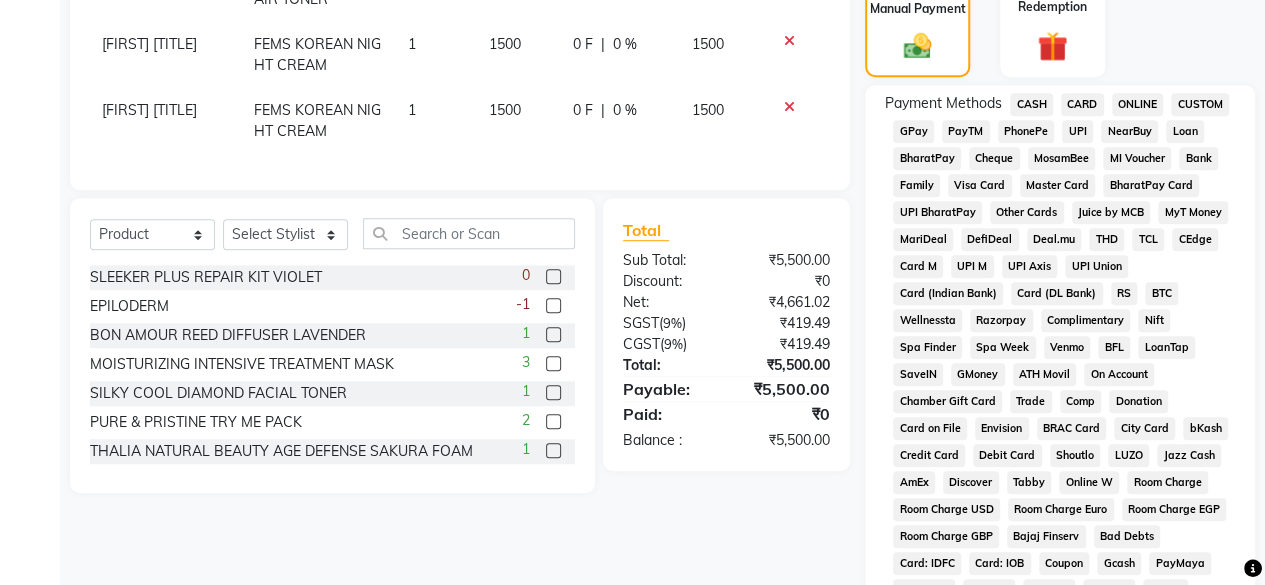 click on "GPay" 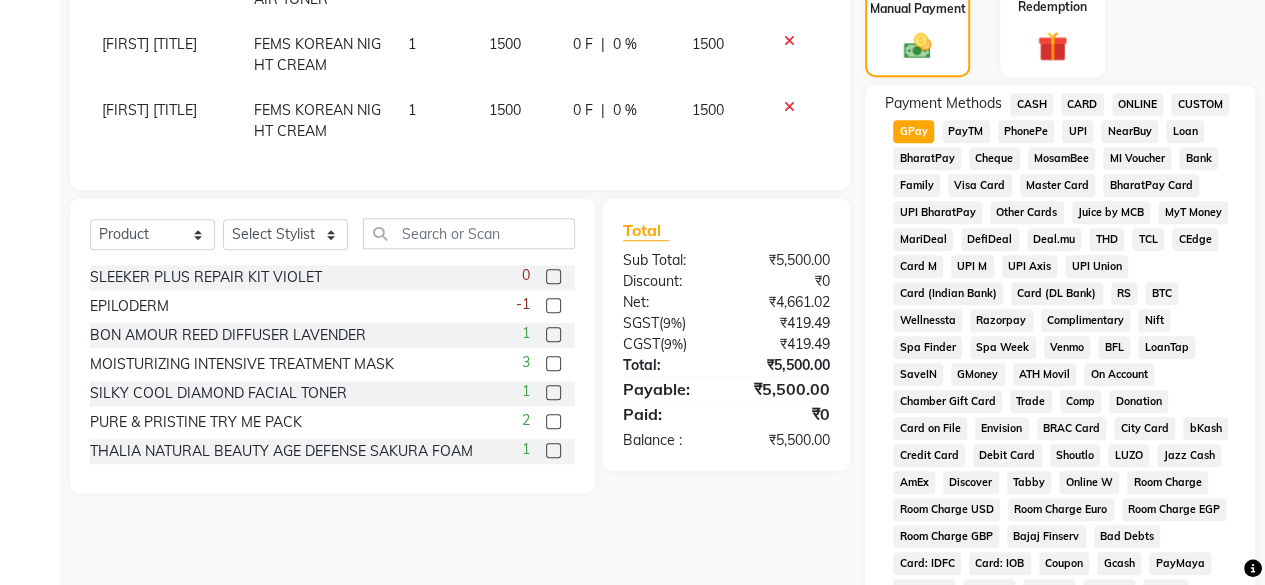 scroll, scrollTop: 1054, scrollLeft: 0, axis: vertical 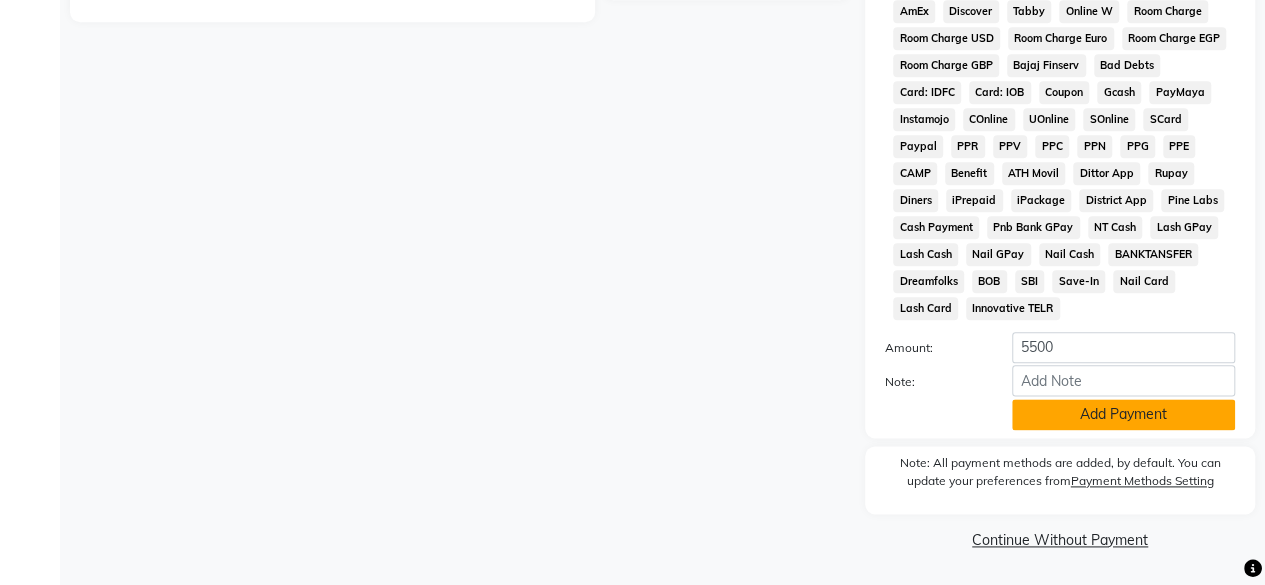 click on "Add Payment" 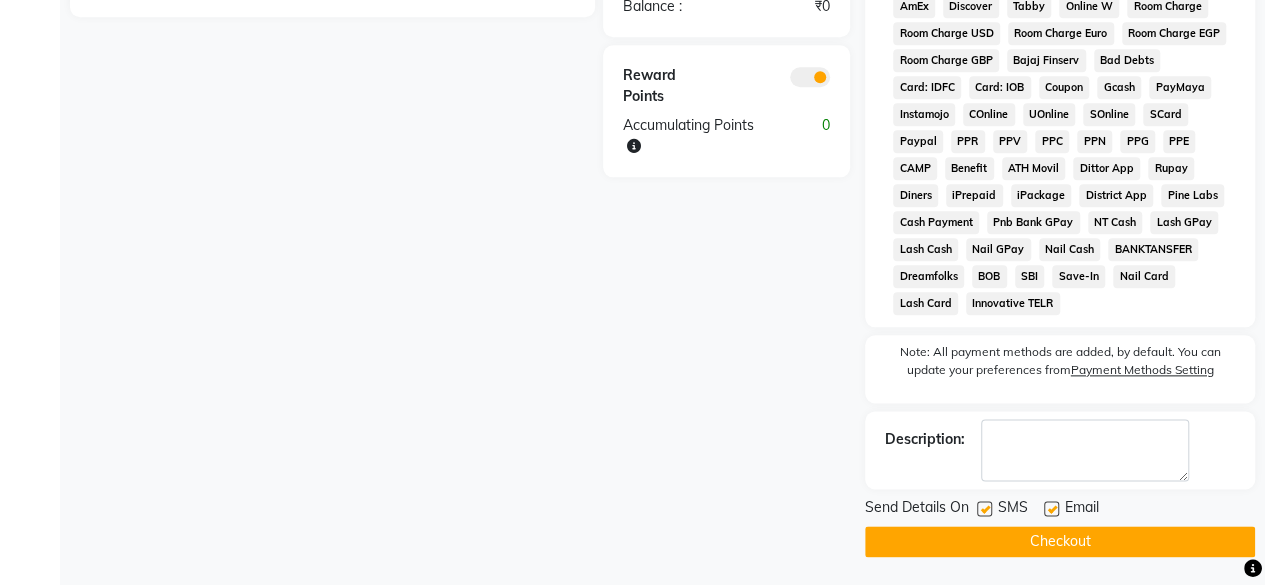 scroll, scrollTop: 1060, scrollLeft: 0, axis: vertical 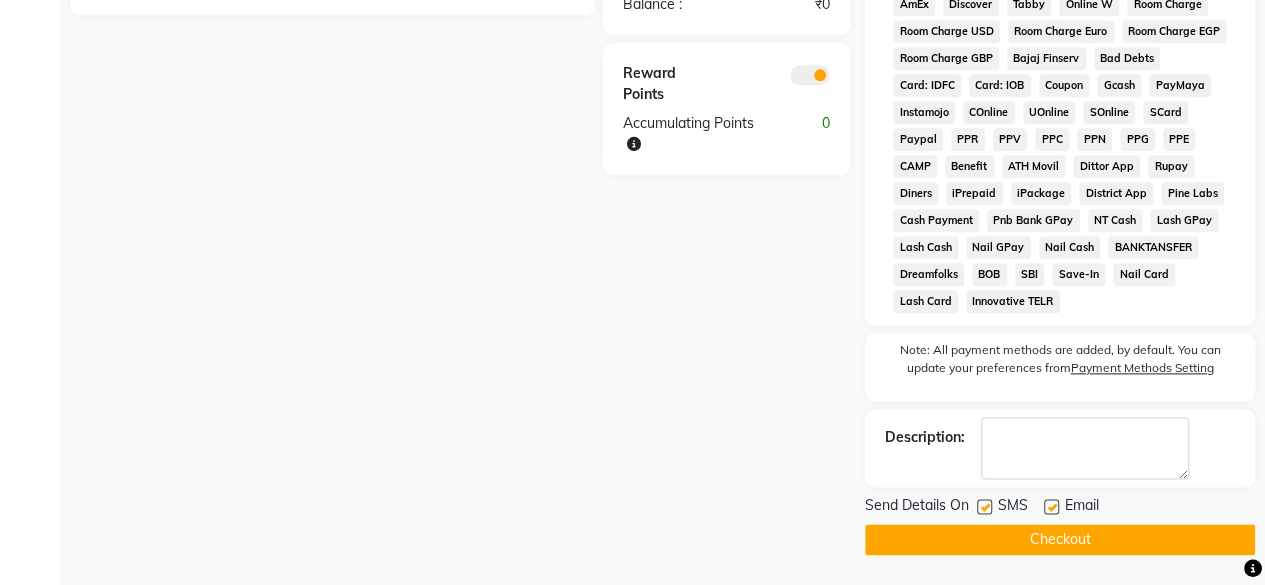 click on "Checkout" 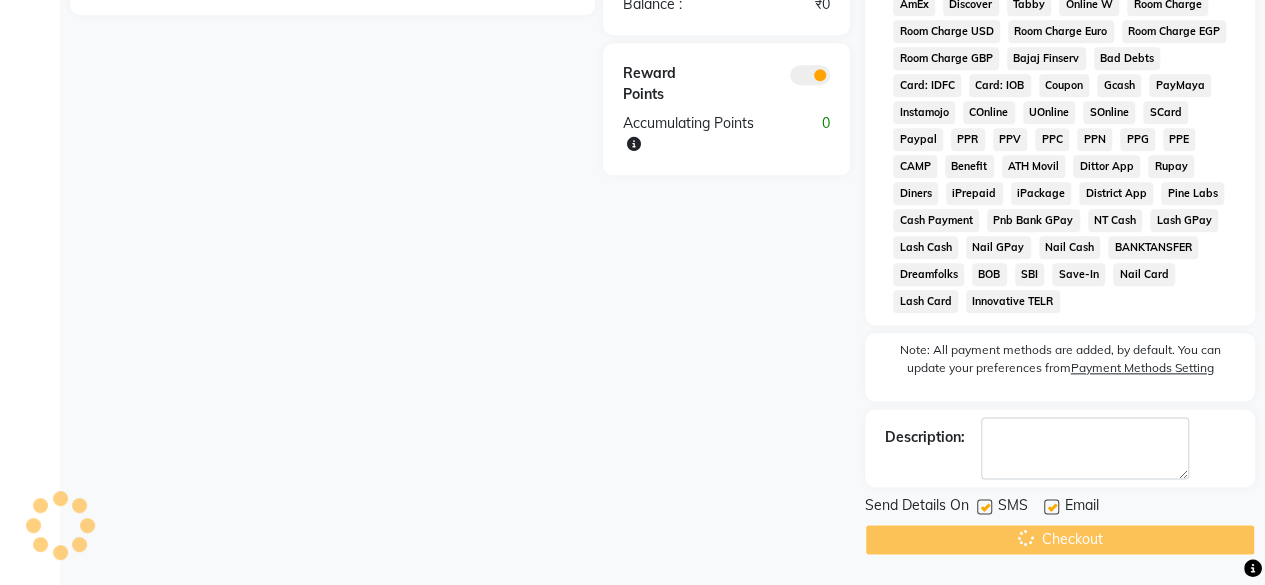 scroll, scrollTop: 0, scrollLeft: 0, axis: both 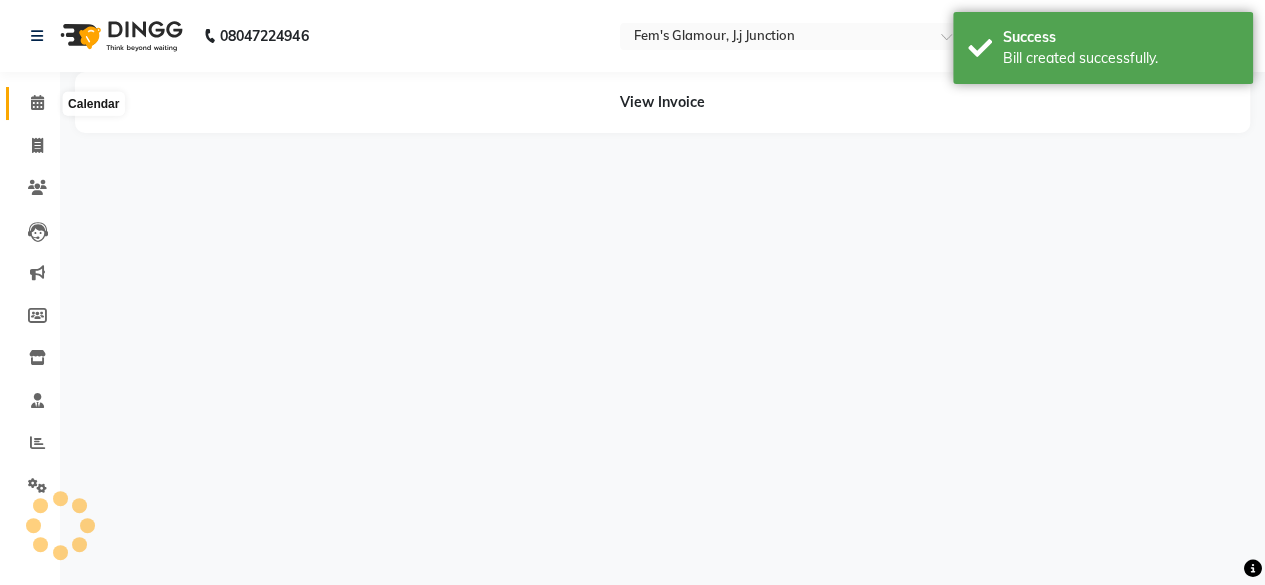 click 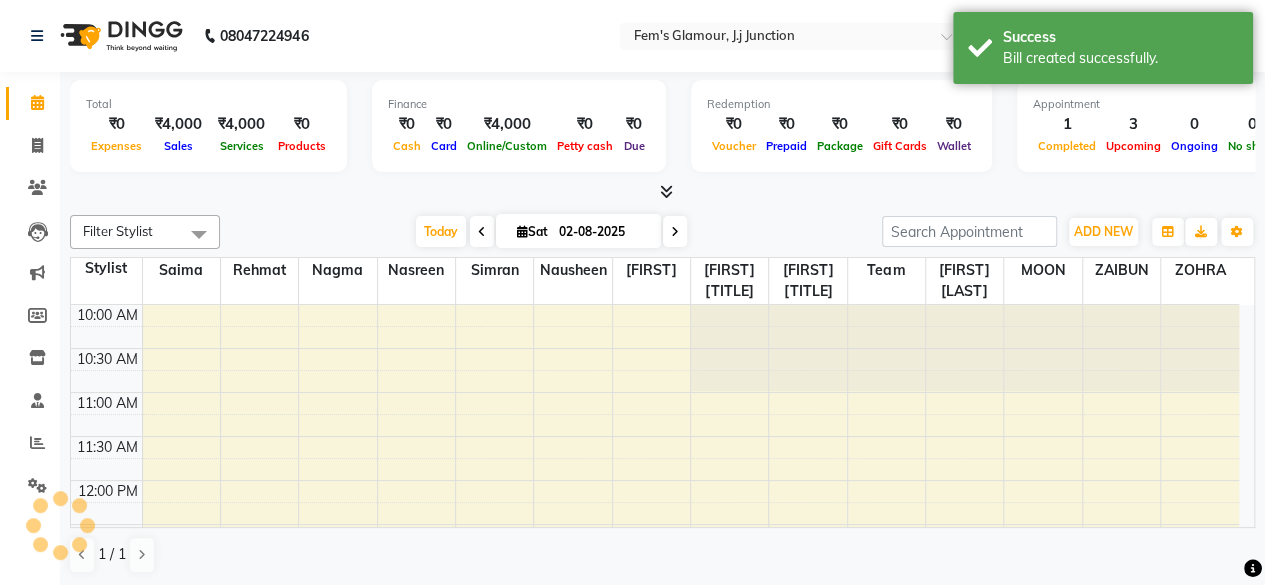 scroll, scrollTop: 0, scrollLeft: 0, axis: both 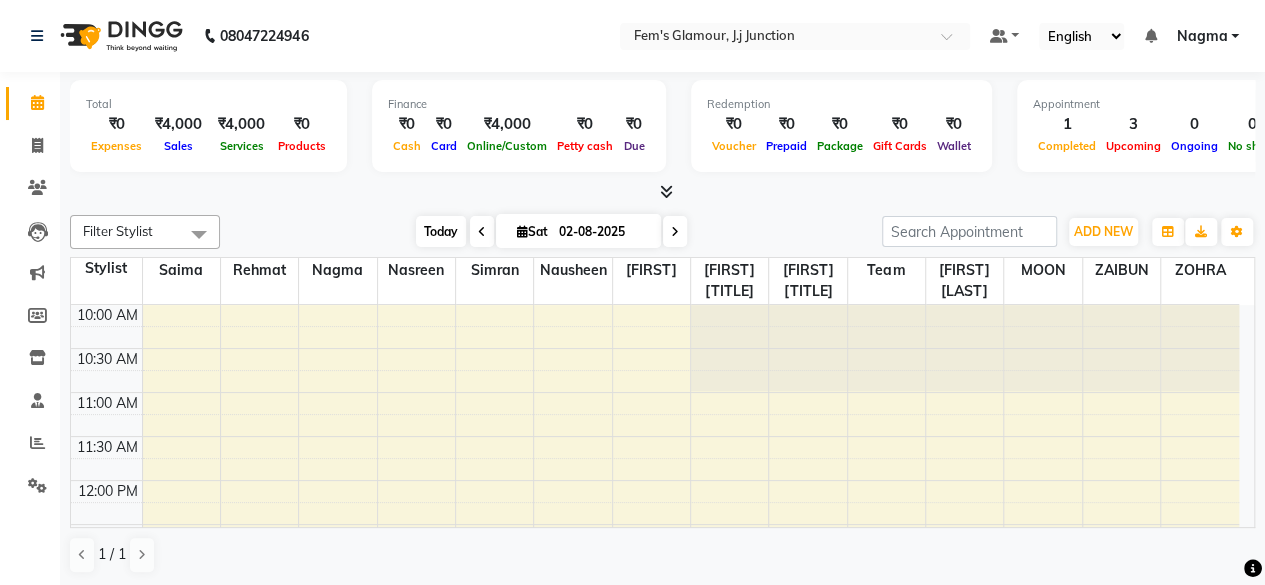 click on "Today" at bounding box center (441, 231) 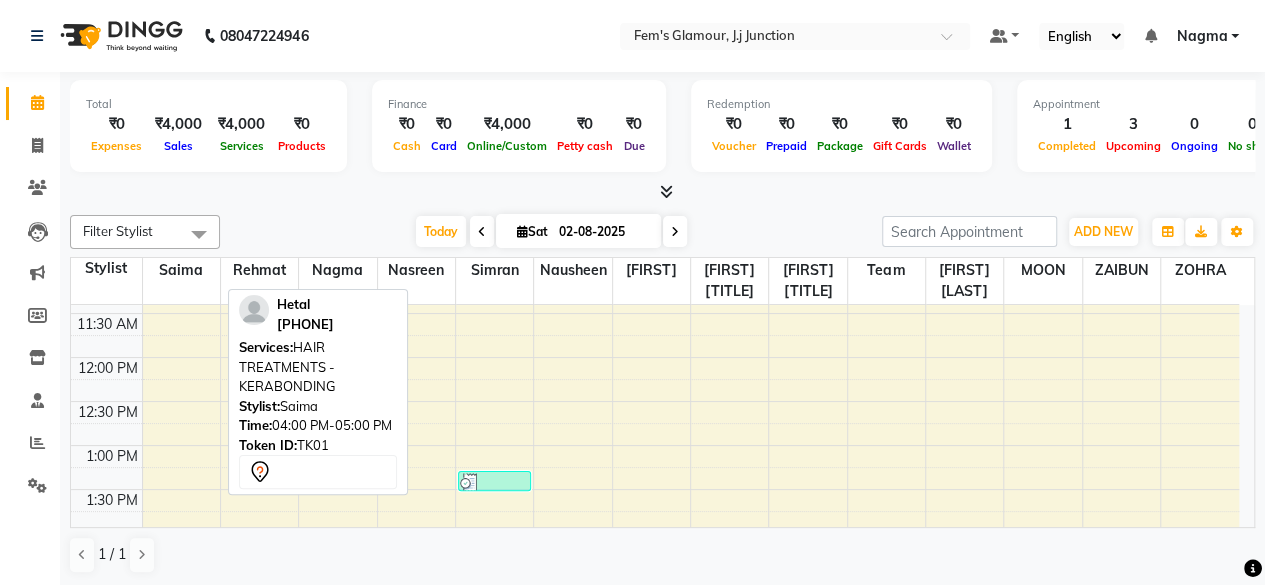 scroll, scrollTop: 0, scrollLeft: 0, axis: both 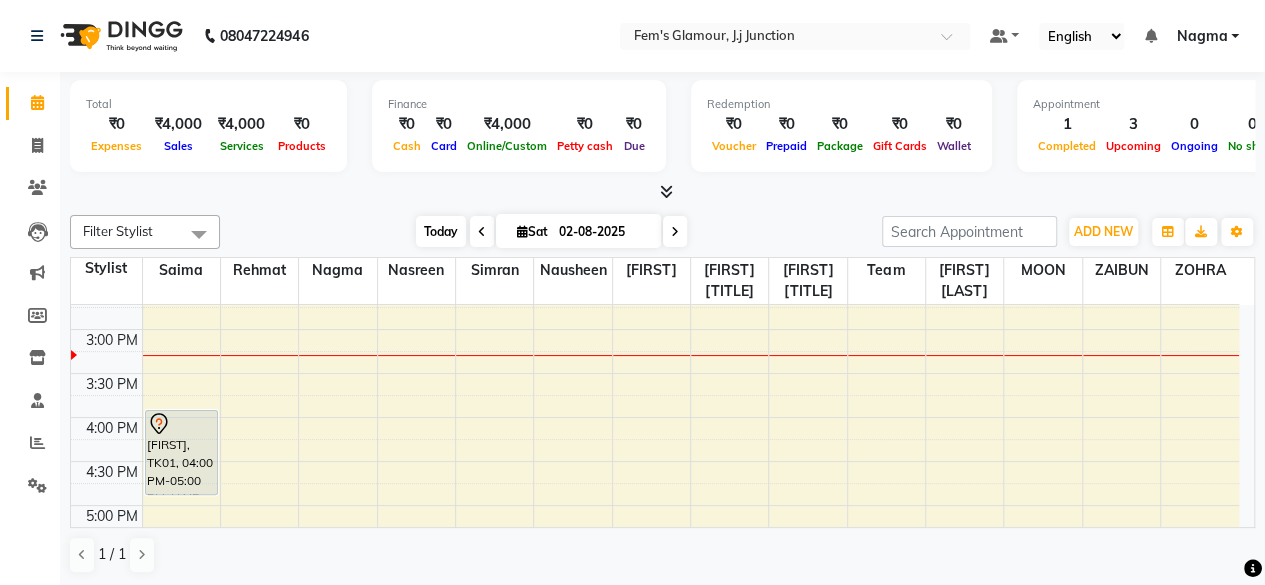 click on "Today" at bounding box center [441, 231] 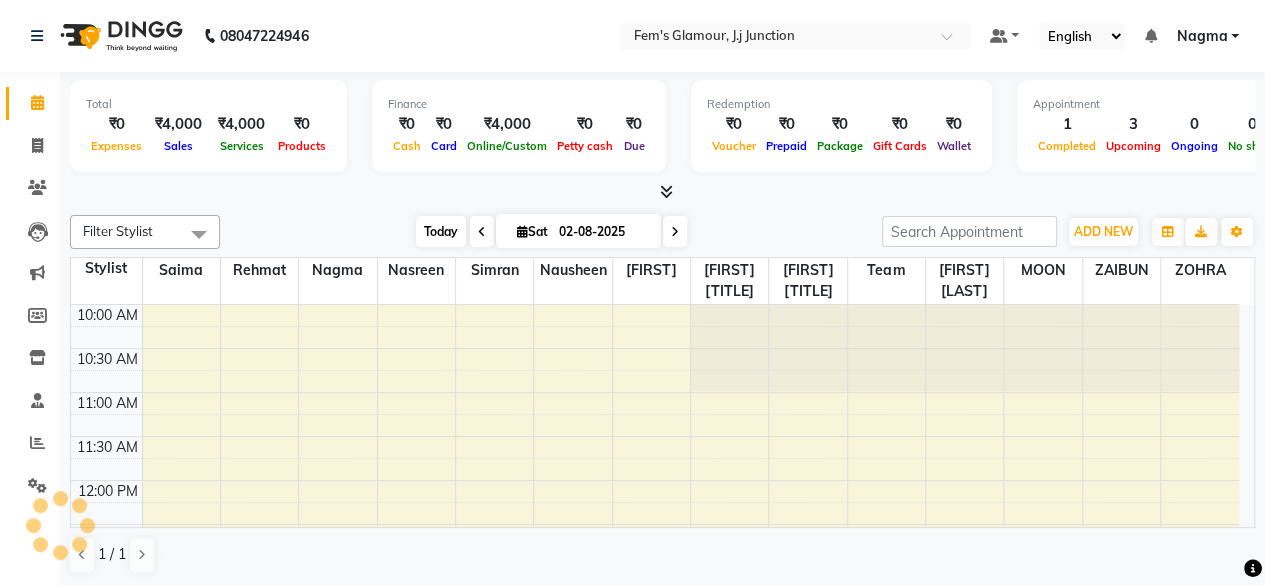 scroll, scrollTop: 436, scrollLeft: 0, axis: vertical 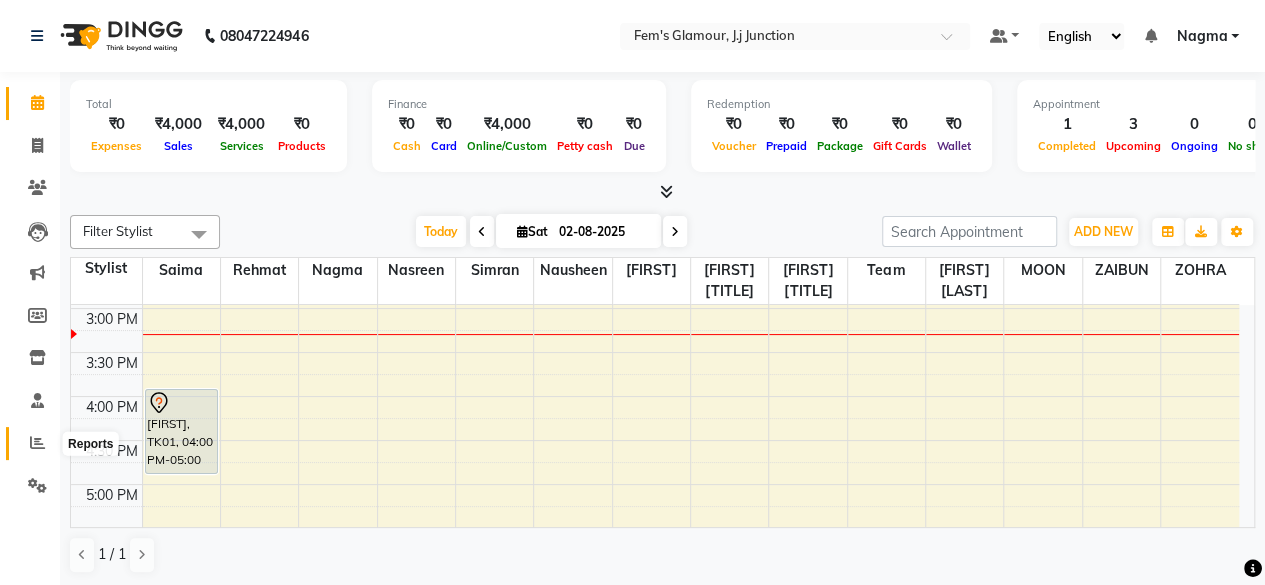 click 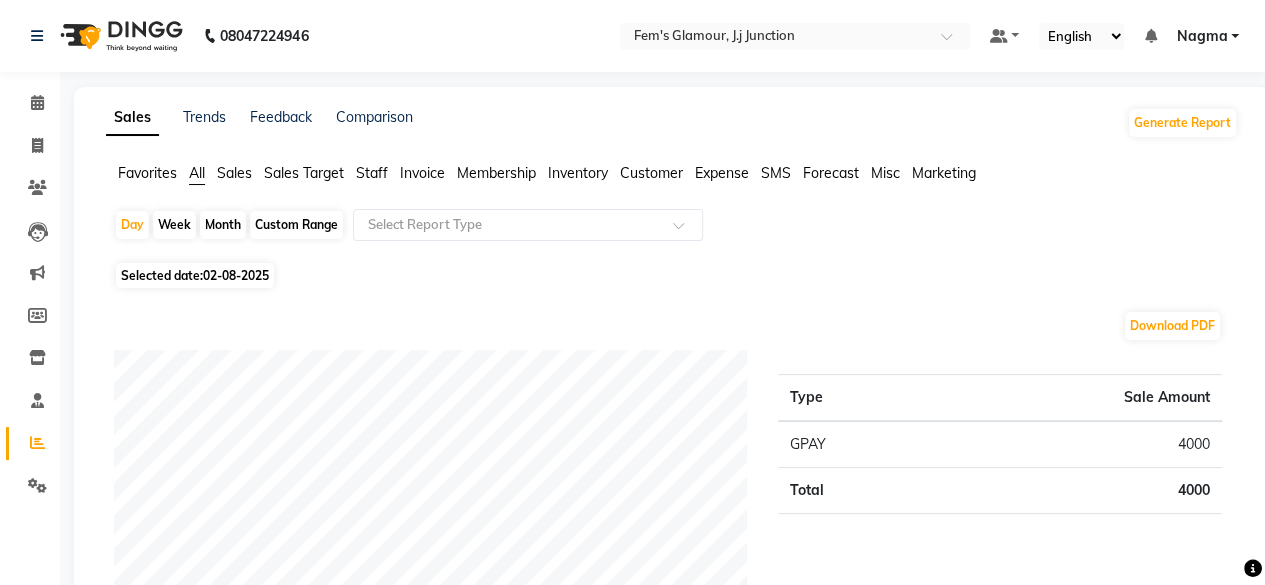 click on "Week" 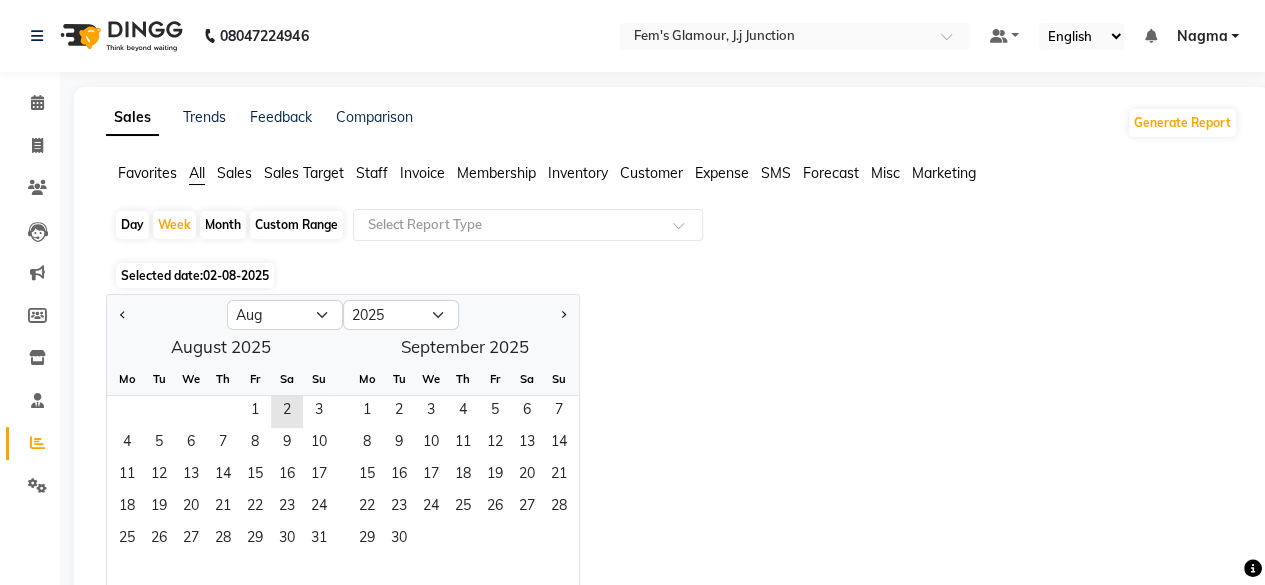 click on "Custom Range" 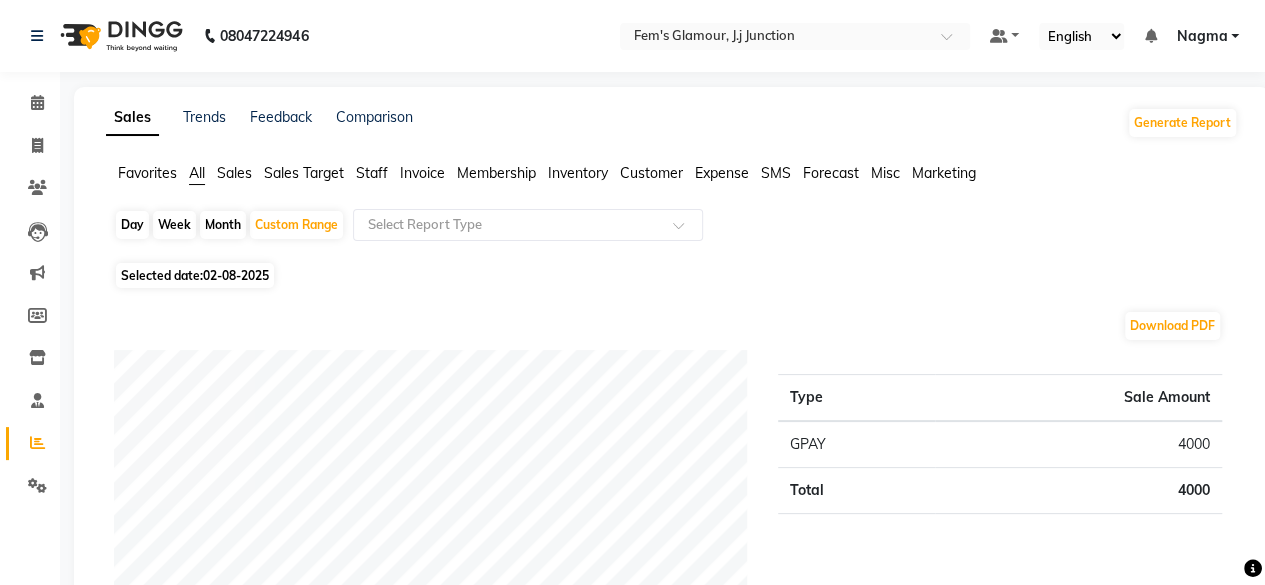 click on "02-08-2025" 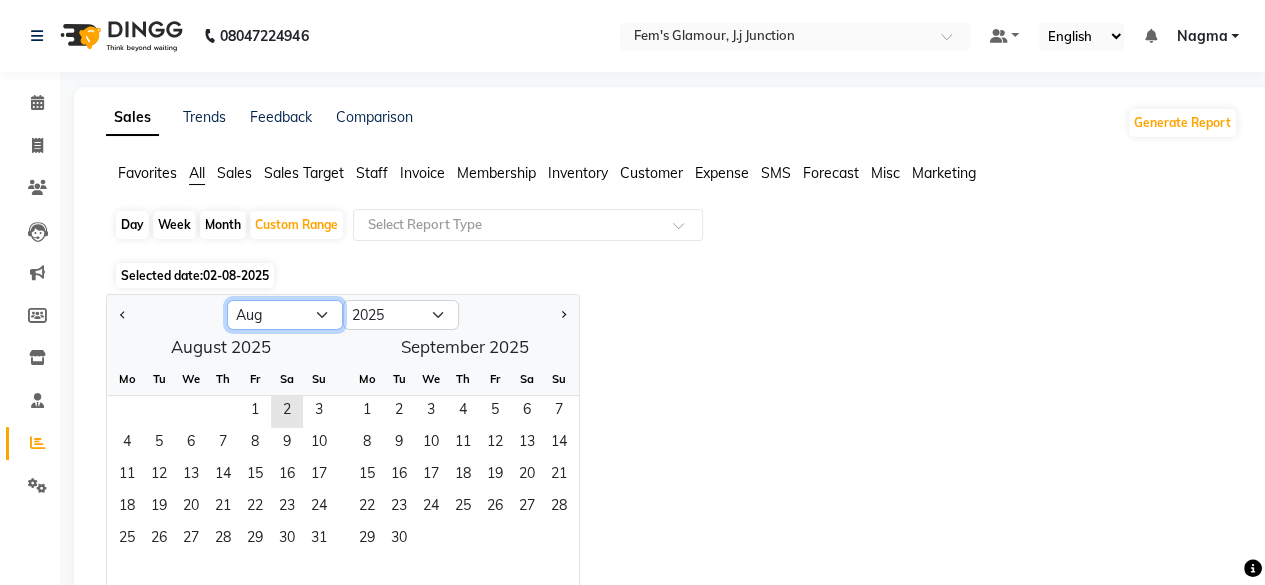 click on "Jan Feb Mar Apr May Jun Jul Aug Sep Oct Nov Dec" 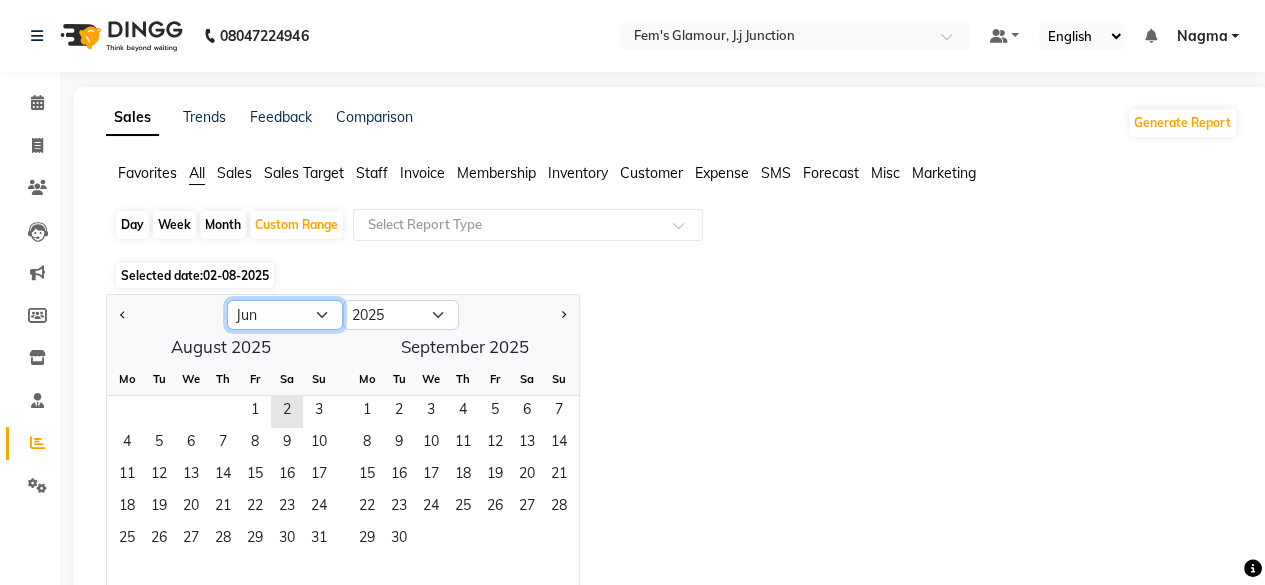 click on "Jan Feb Mar Apr May Jun Jul Aug Sep Oct Nov Dec" 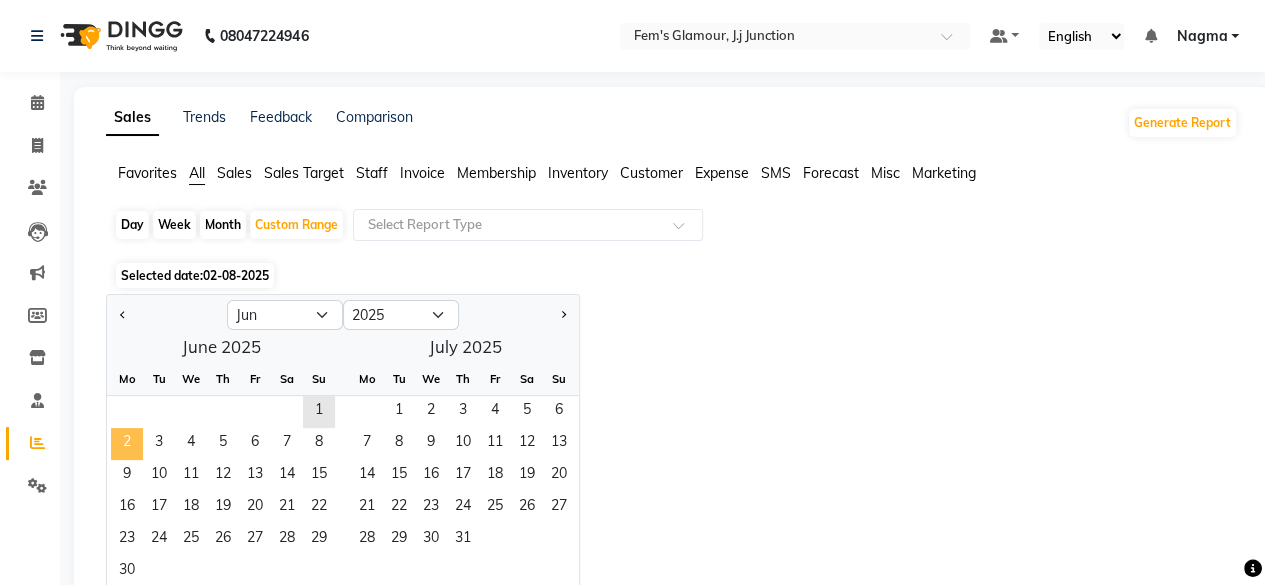 click on "2" 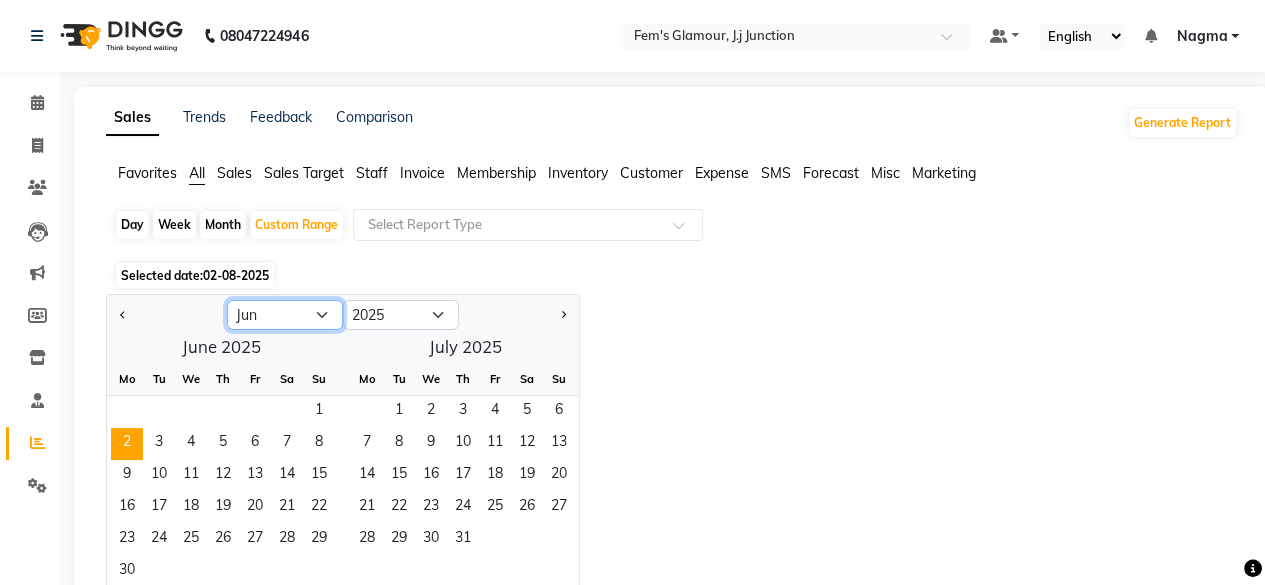 click on "Jan Feb Mar Apr May Jun Jul Aug Sep Oct Nov Dec" 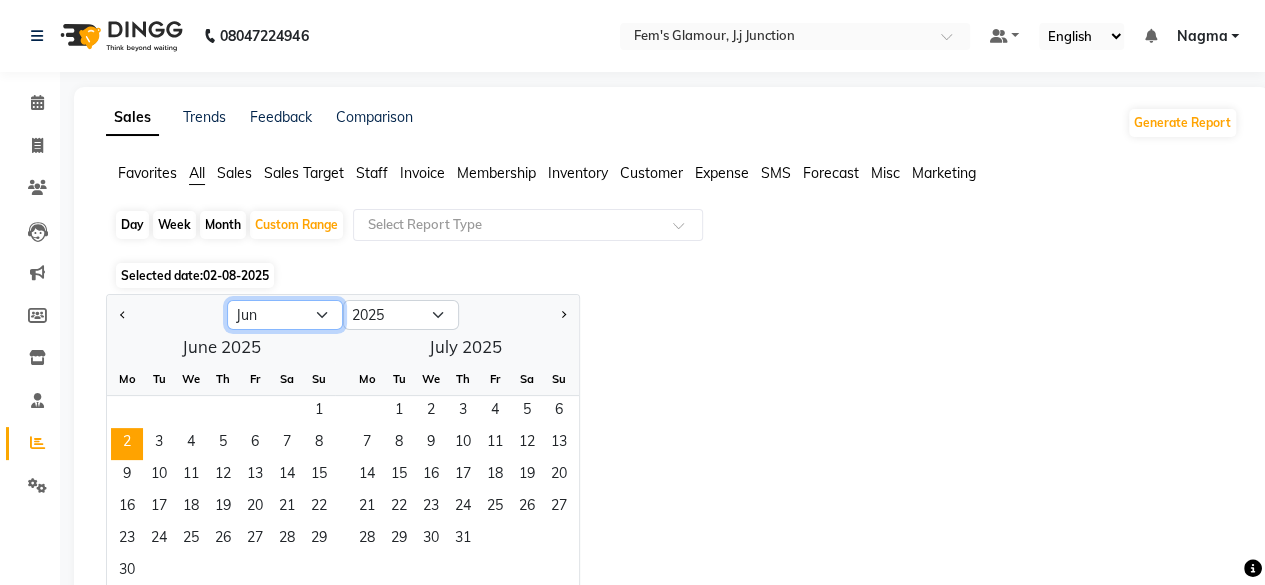 select on "8" 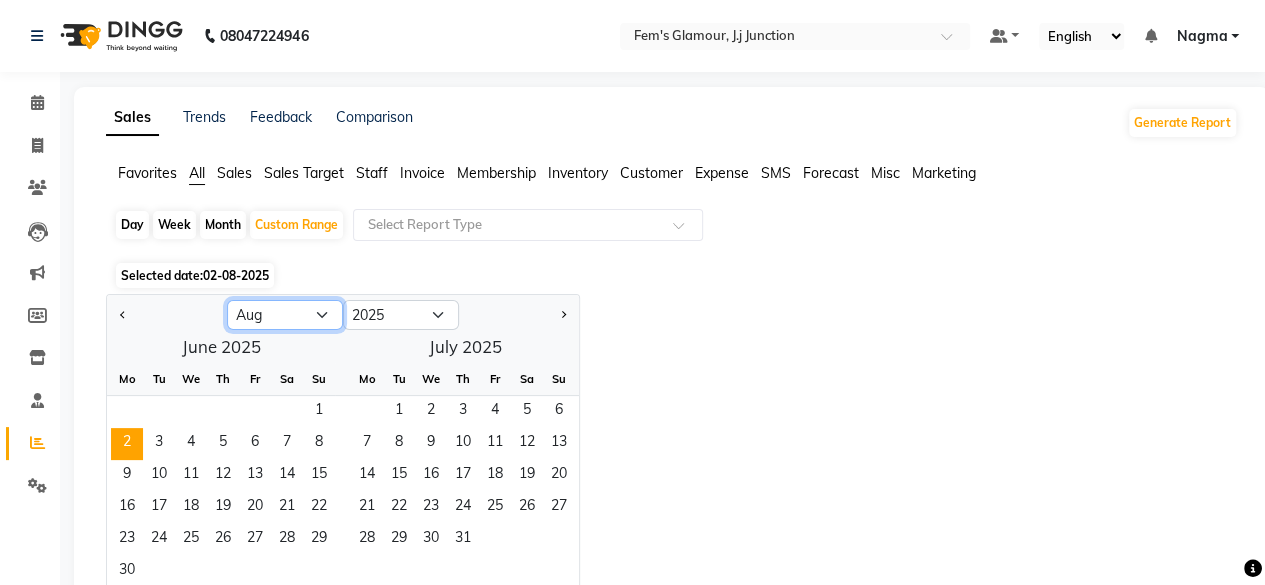 click on "Jan Feb Mar Apr May Jun Jul Aug Sep Oct Nov Dec" 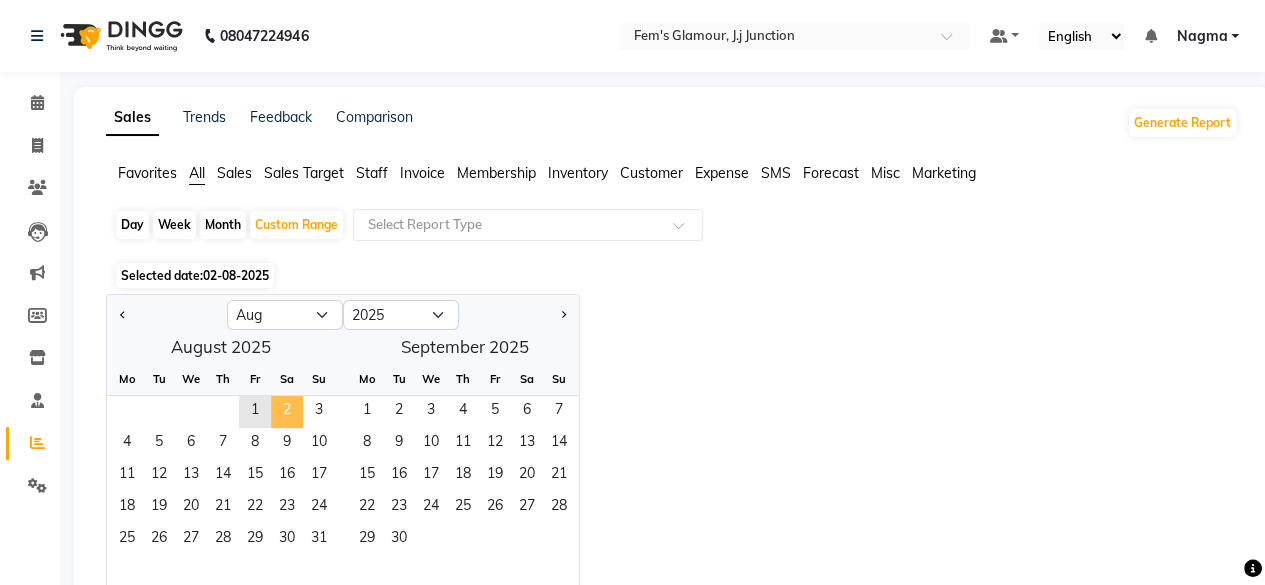 click on "2" 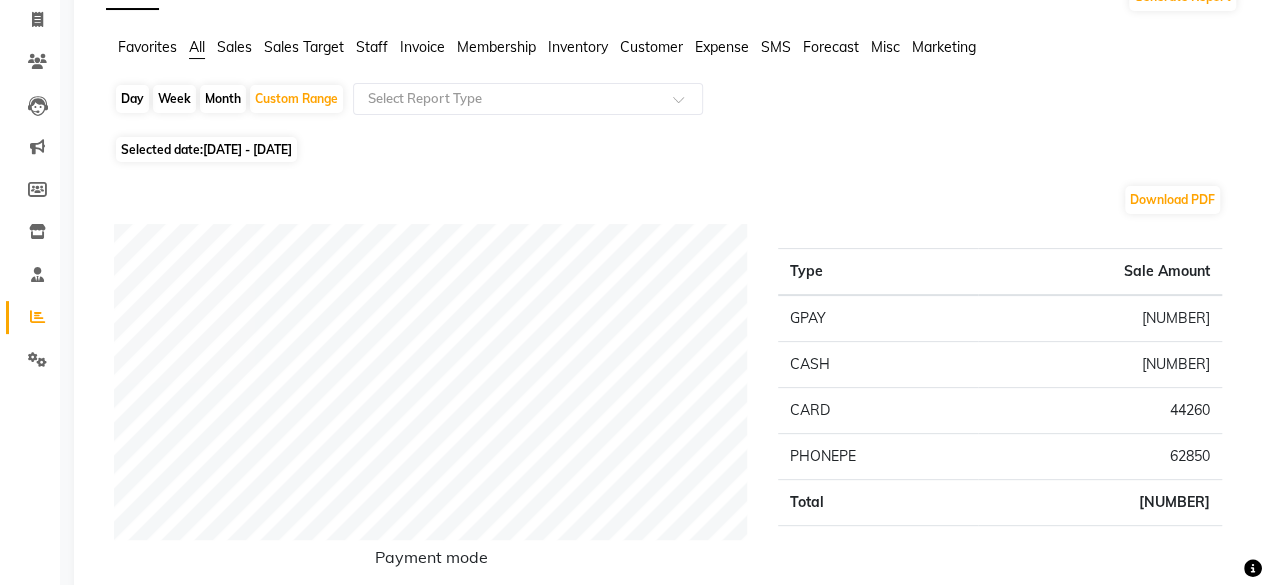 scroll, scrollTop: 104, scrollLeft: 0, axis: vertical 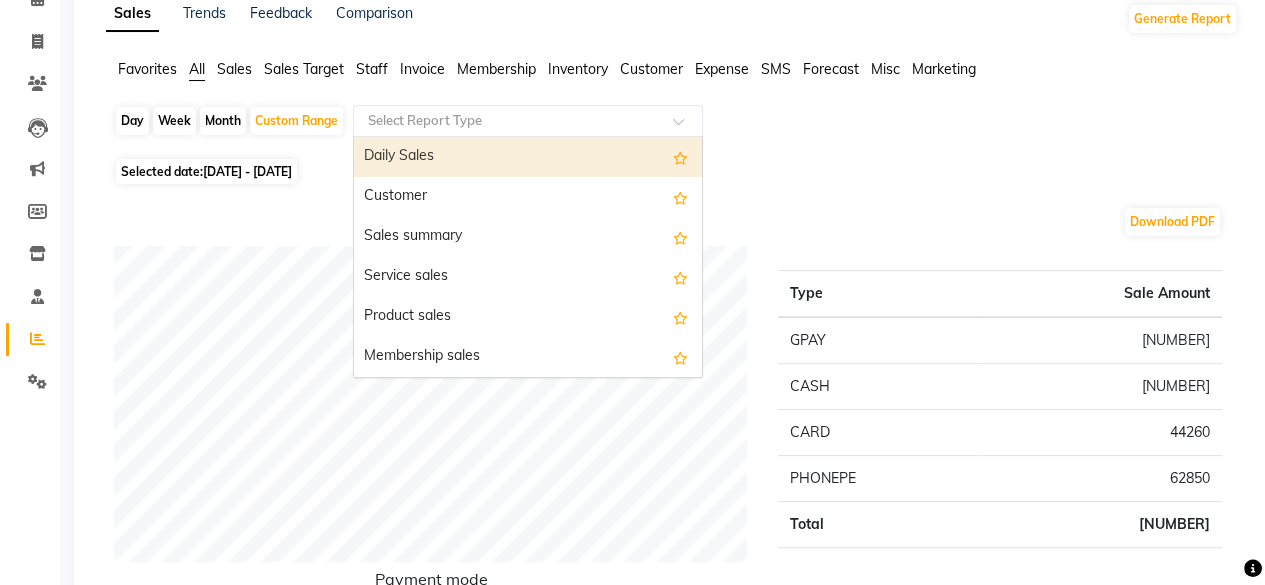 click 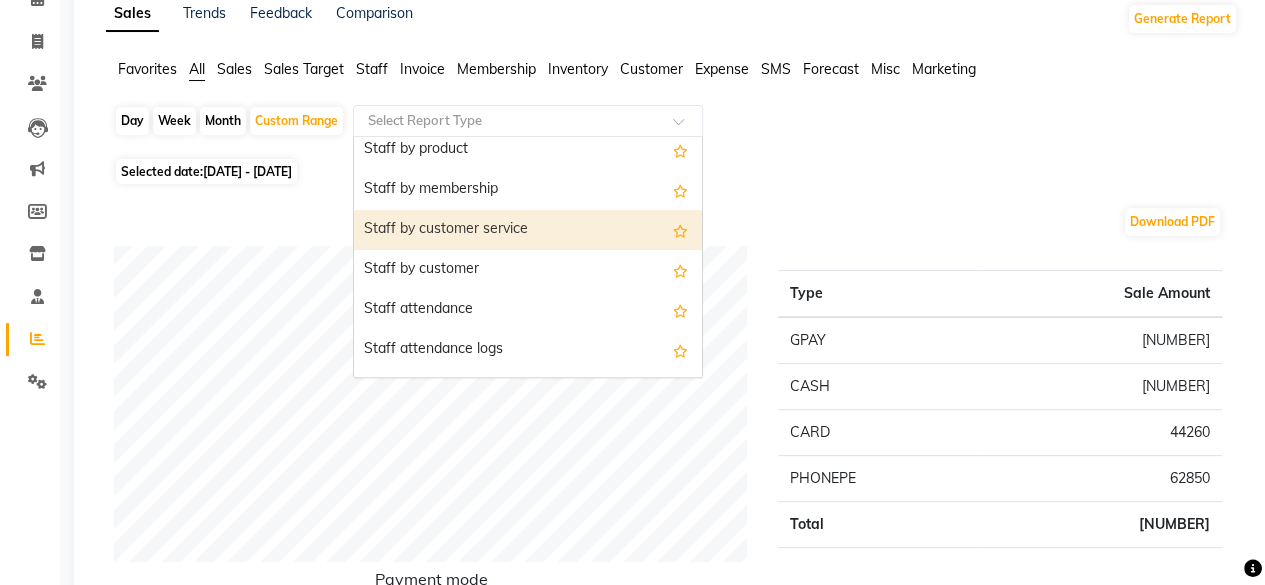 scroll, scrollTop: 810, scrollLeft: 0, axis: vertical 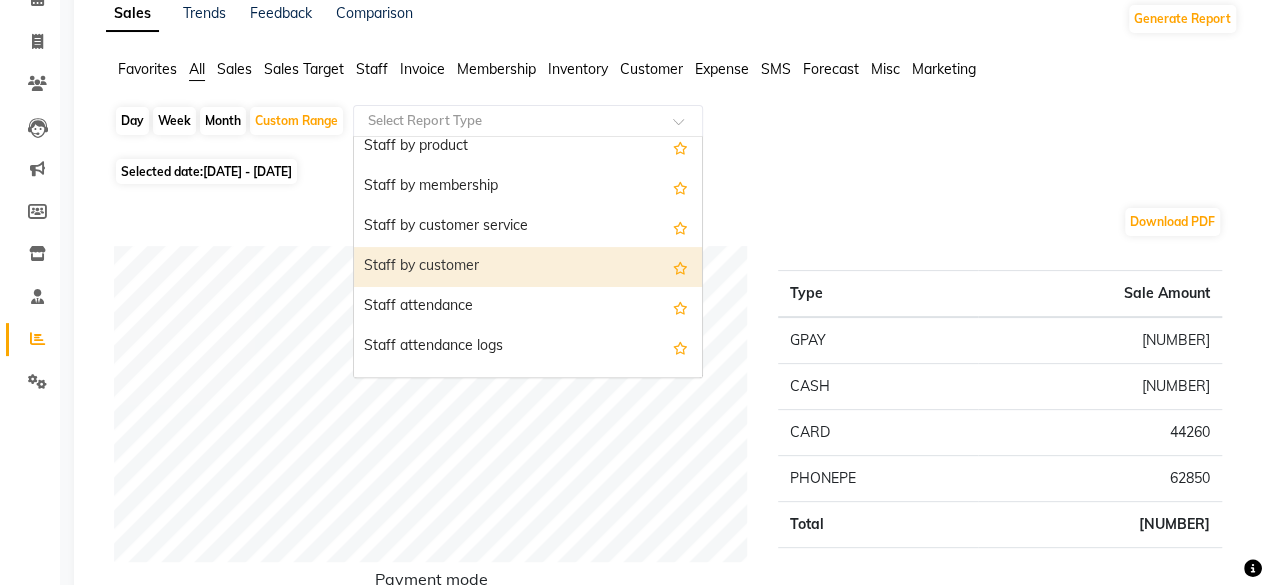 click on "Staff by customer" at bounding box center [528, 267] 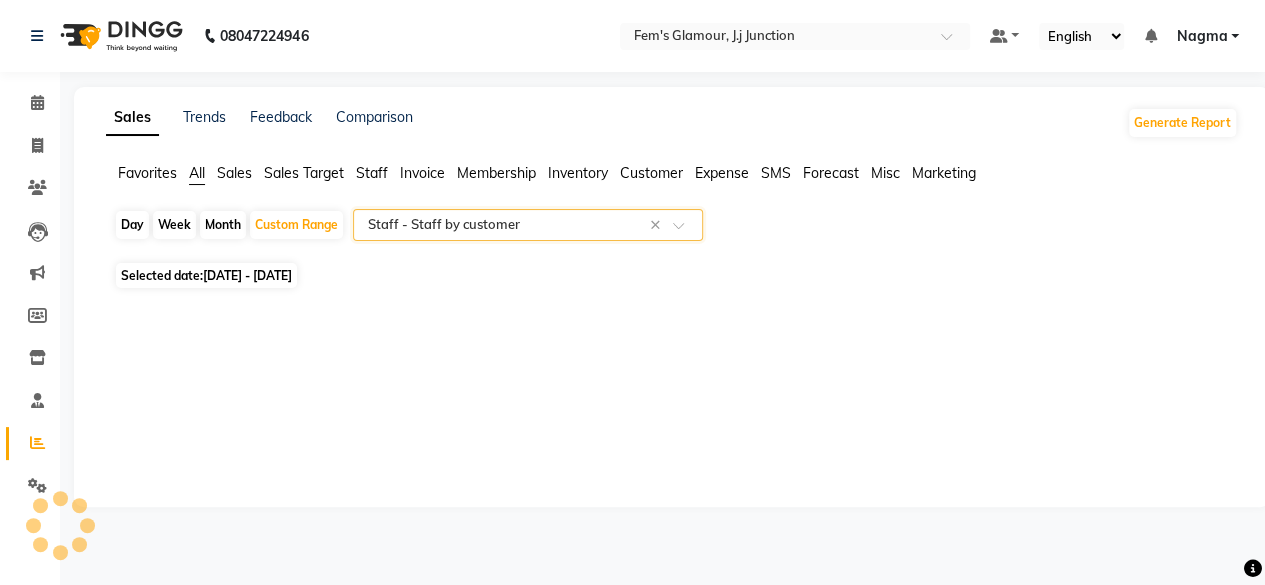 scroll, scrollTop: 0, scrollLeft: 0, axis: both 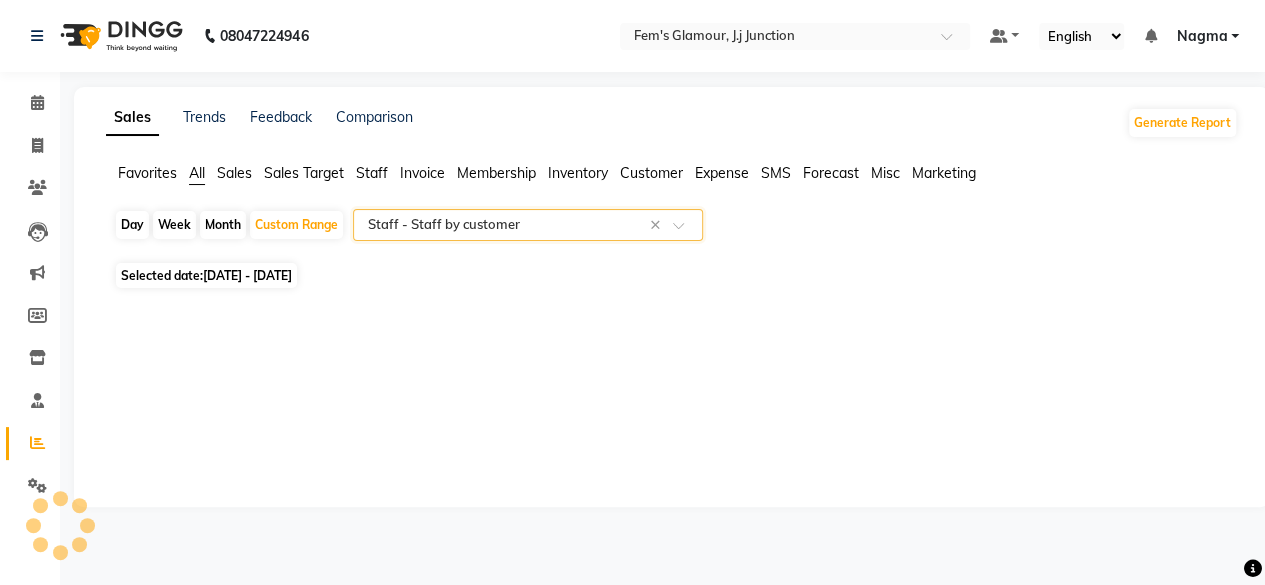 select on "full_report" 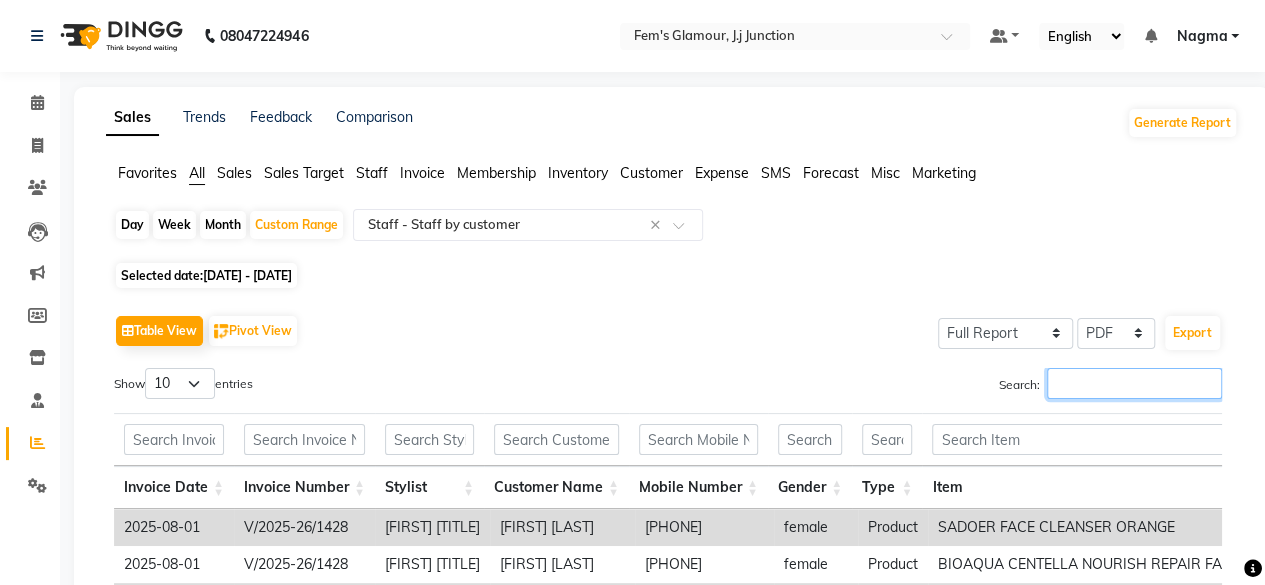 click on "Search:" at bounding box center (1134, 383) 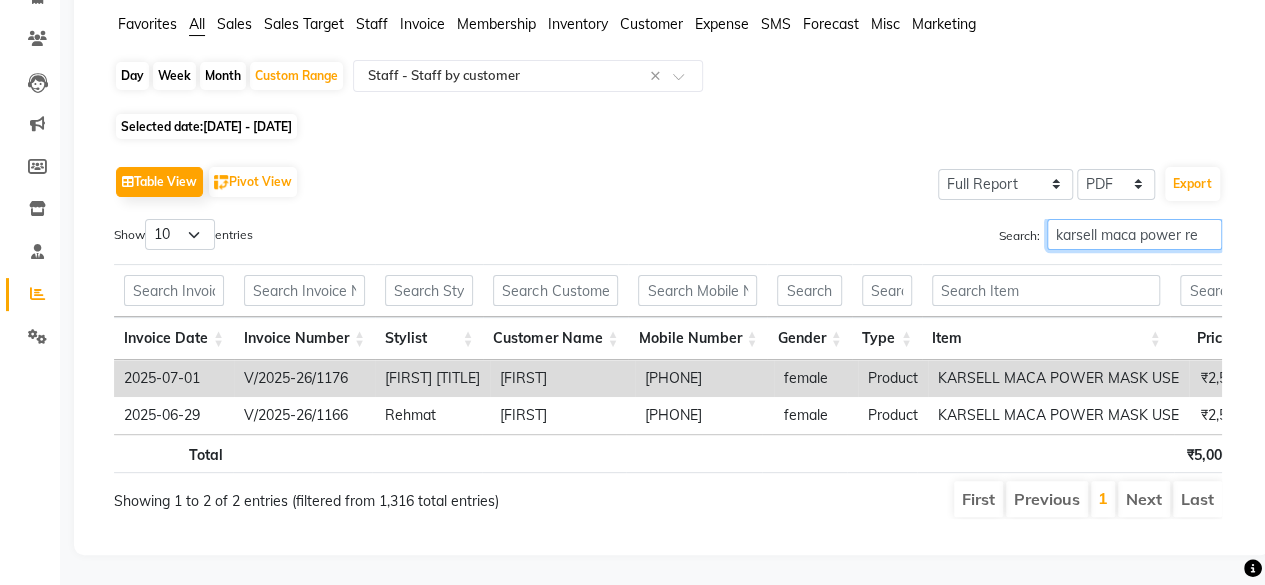 scroll, scrollTop: 175, scrollLeft: 0, axis: vertical 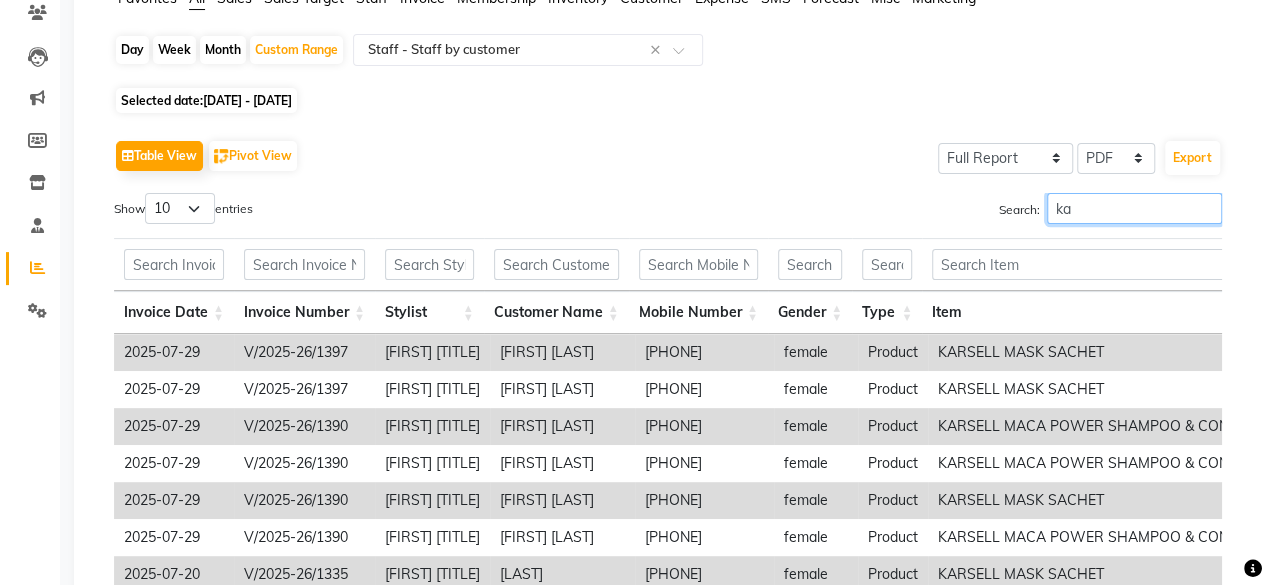 type on "k" 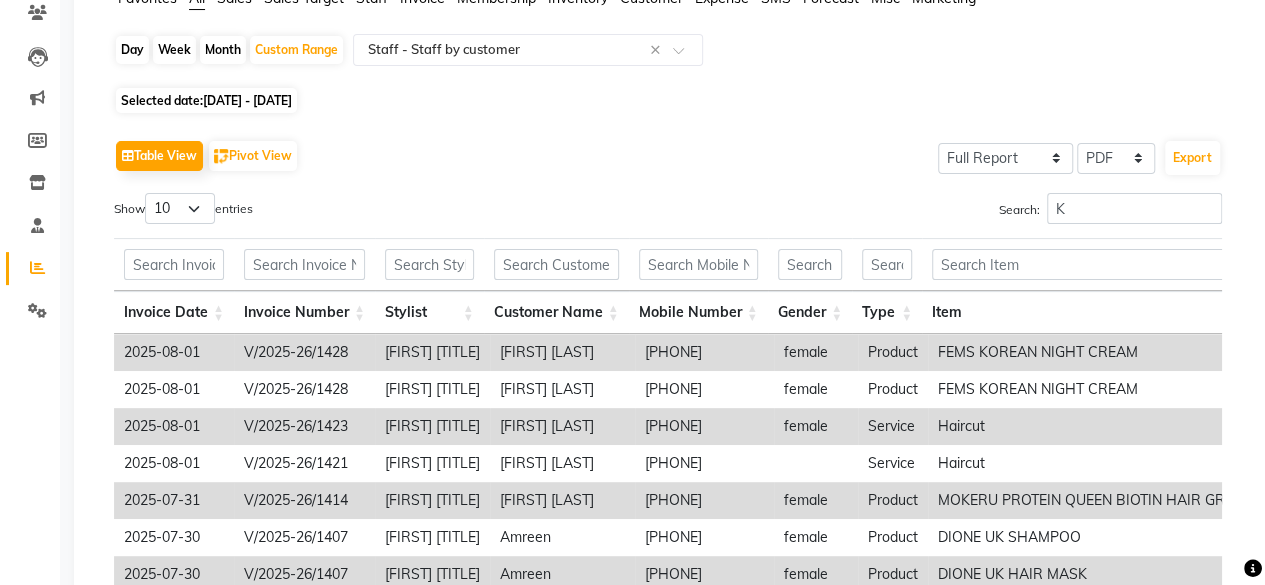 click on "FEMS KOREAN NIGHT CREAM" at bounding box center [1131, 389] 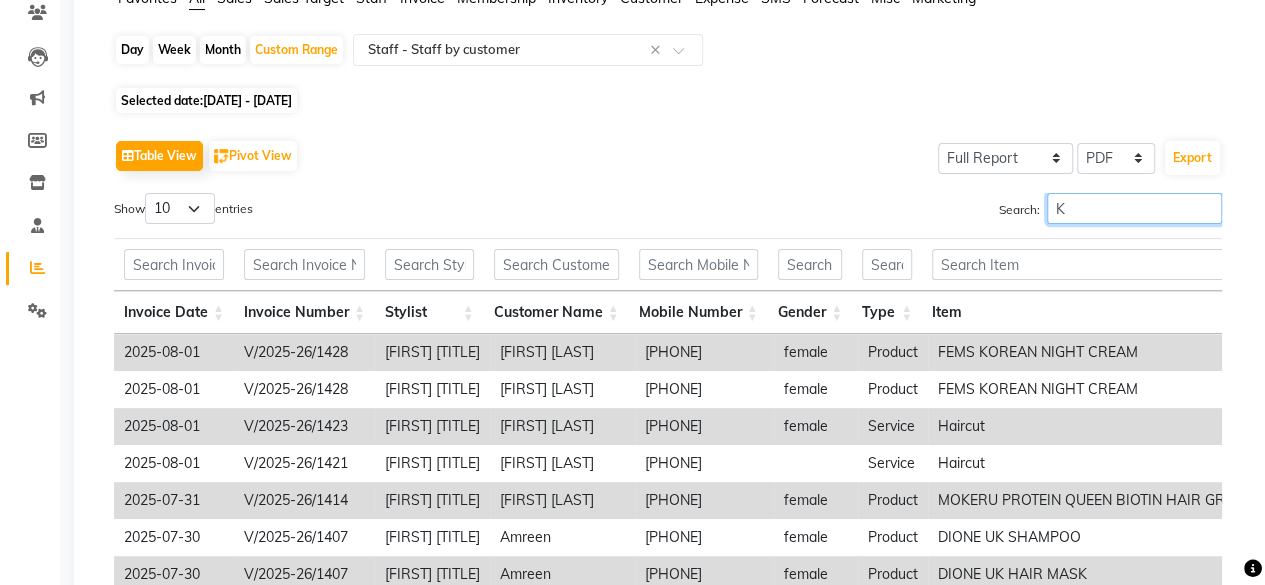click on "K" at bounding box center [1134, 208] 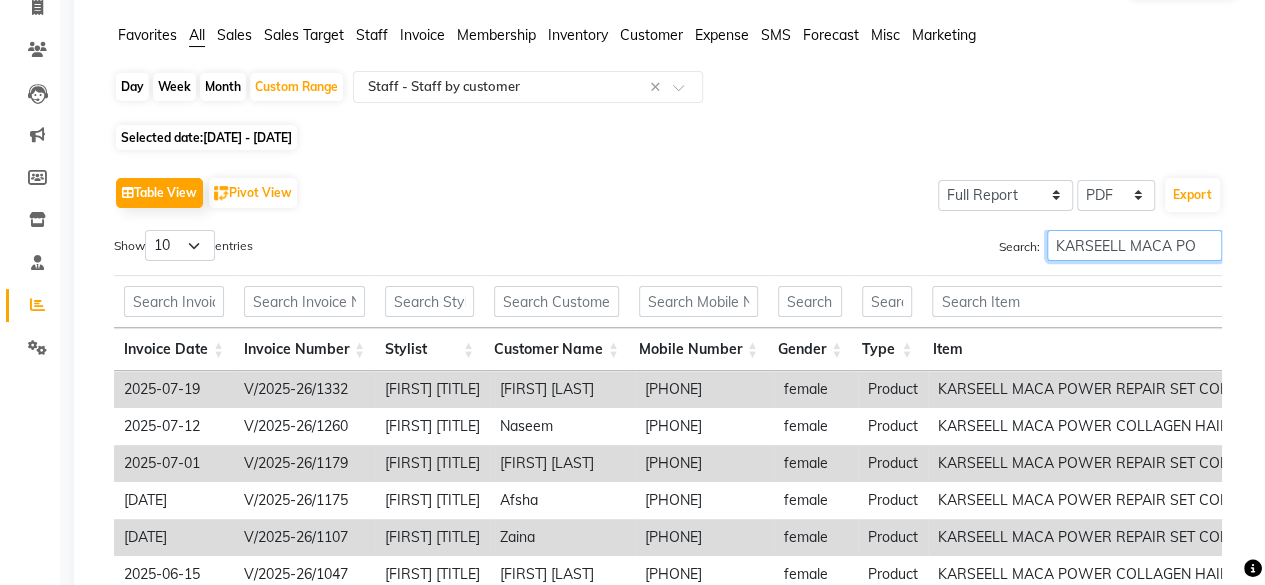 scroll, scrollTop: 175, scrollLeft: 0, axis: vertical 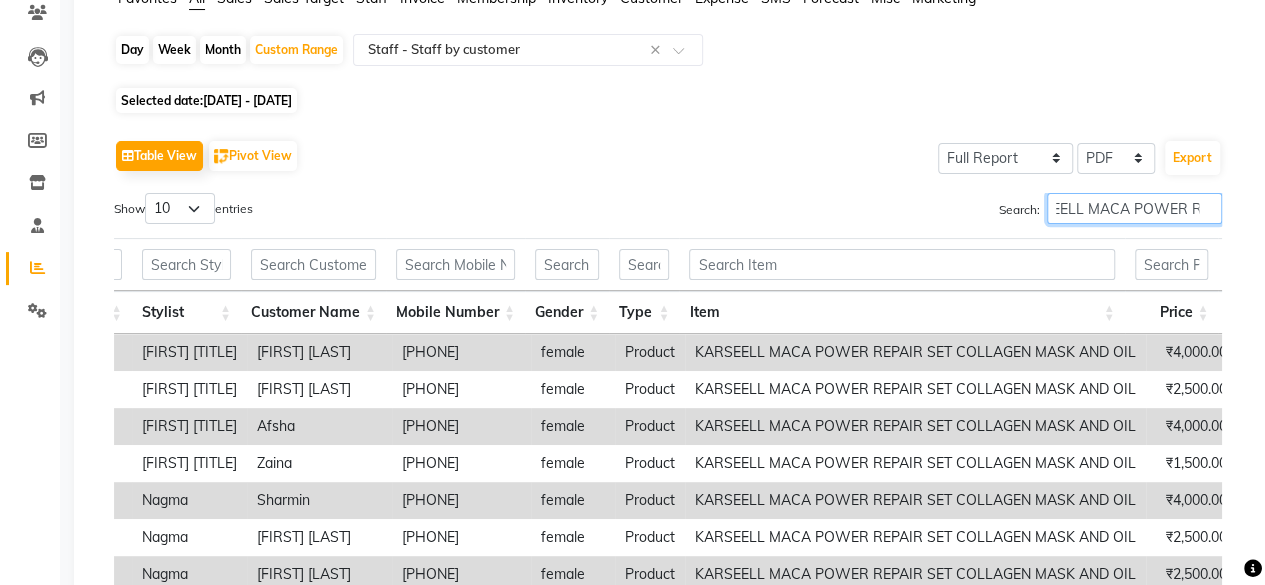 type on "KARSEELL MACA POWER RE" 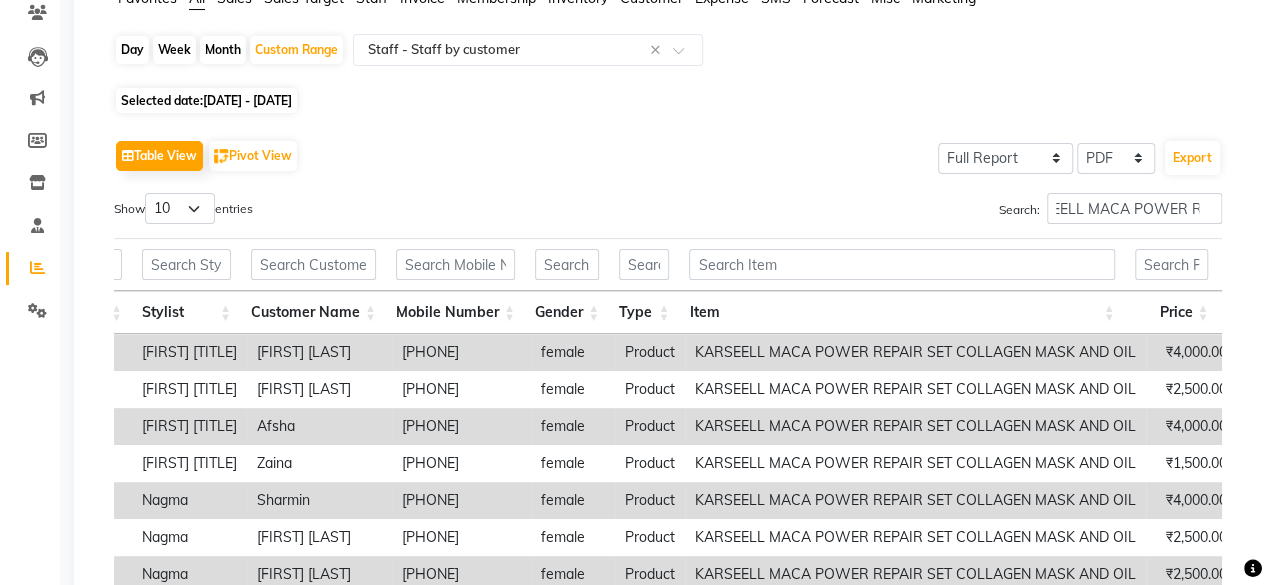 scroll, scrollTop: 0, scrollLeft: 0, axis: both 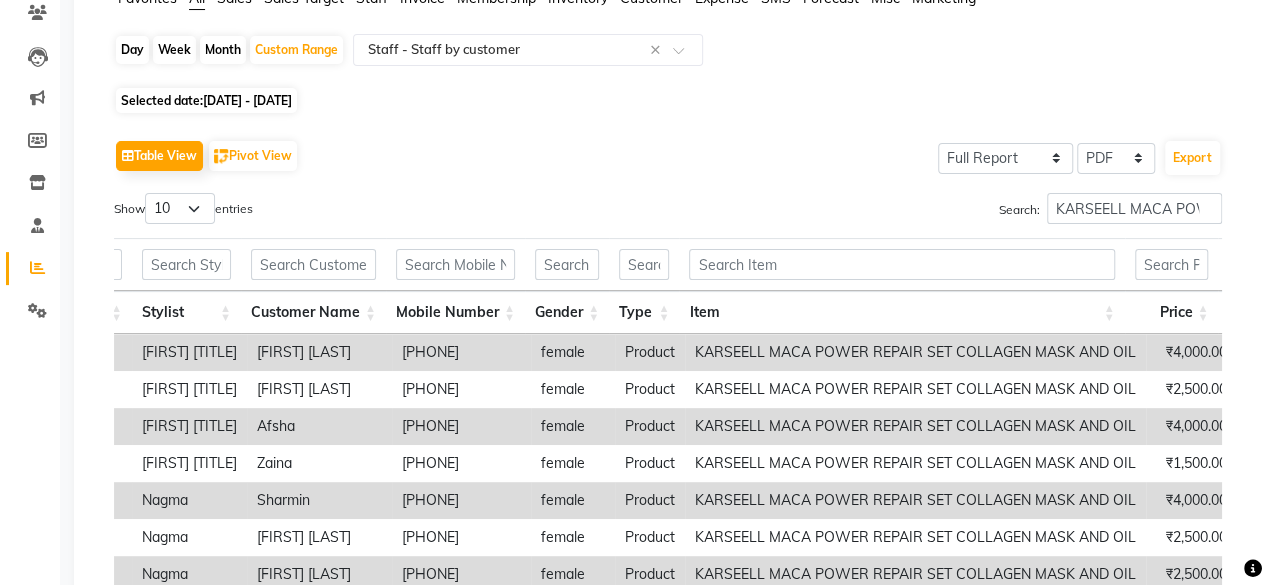 click on "Day   Week   Month   Custom Range  Select Report Type × Staff -  Staff by customer × Selected date:  [DATE] - [DATE]   Table View   Pivot View  Select Full Report Filtered Report Select CSV PDF  Export  Show  10 25 50 100  entries Search: KARSEELL MACA POWER RE Invoice Date Invoice Number Stylist Customer Name Mobile Number Gender Type Item Price Discount Tax Total Total W/o Tax Invoice Total Payment Redemption Redemption Share Package Redemption Voucher Redemption Payment Mode Invoice Date Invoice Number Stylist Customer Name Mobile Number Gender Type Item Price Discount Tax Total Total W/o Tax Invoice Total Payment Redemption Redemption Share Package Redemption Voucher Redemption Payment Mode Total [CURRENCY] [CURRENCY] [CURRENCY] [CURRENCY] [CURRENCY] [CURRENCY] [CURRENCY] [CURRENCY] [CURRENCY] 2025-07-19 V/2025-26/1332 [FIRST] [LAST] [FIRST] [LAST] [PHONE] female Product KARSEELL MACA POWER REPAIR SET COLLAGEN MASK AND OIL [CURRENCY] [CURRENCY] [CURRENCY] [CURRENCY] [CURRENCY] [CURRENCY] - -" 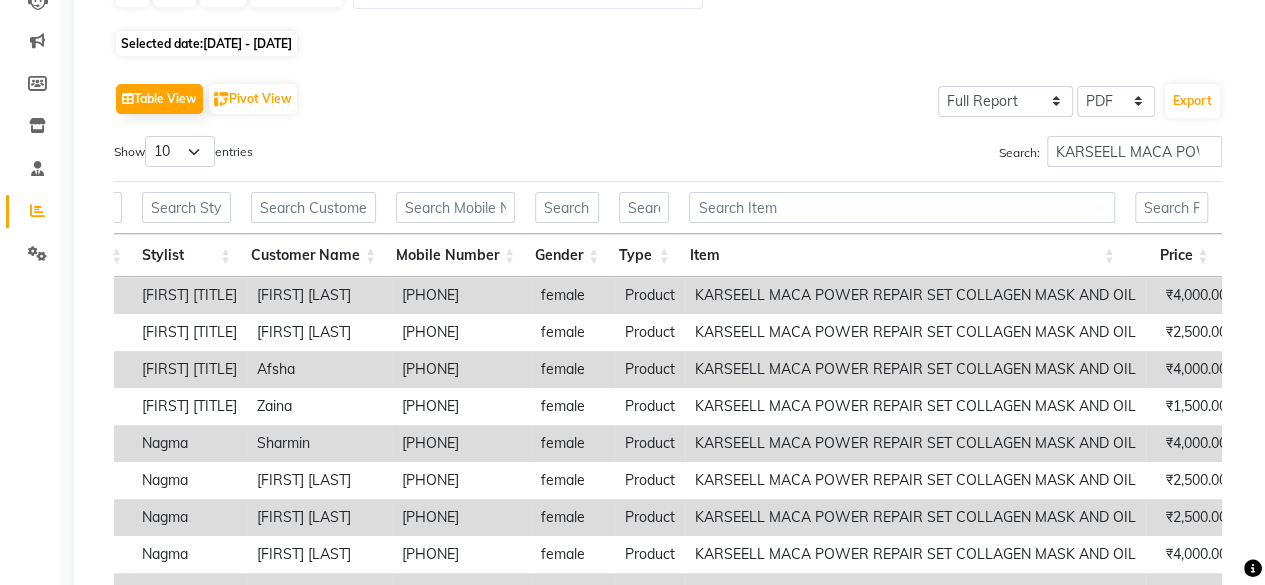 scroll, scrollTop: 233, scrollLeft: 0, axis: vertical 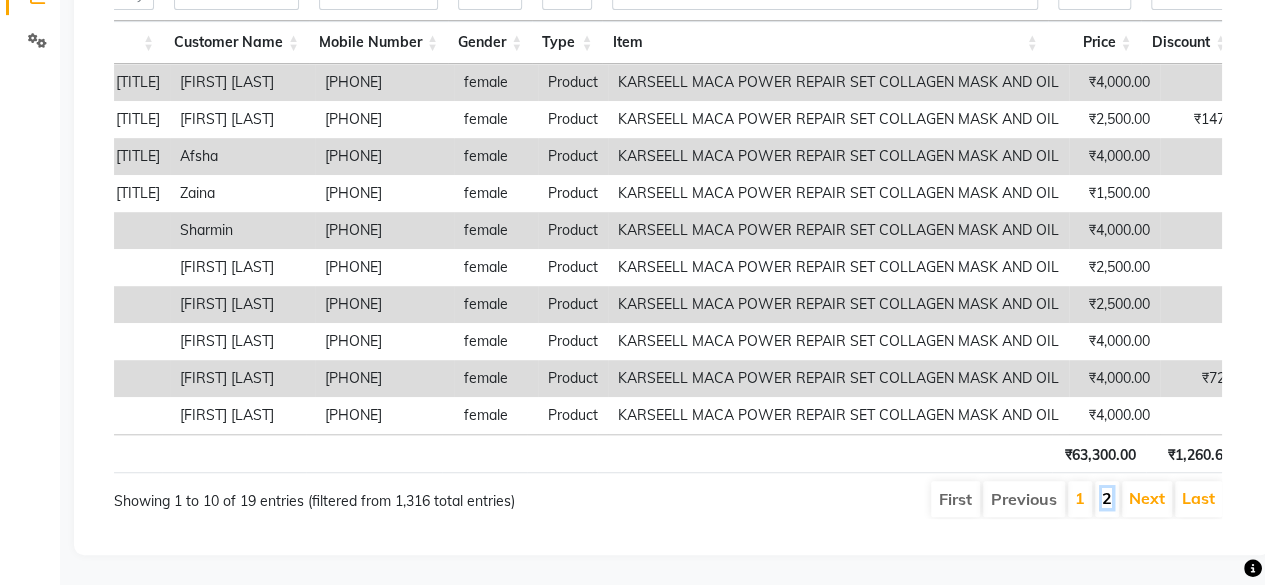 click on "2" at bounding box center [1107, 498] 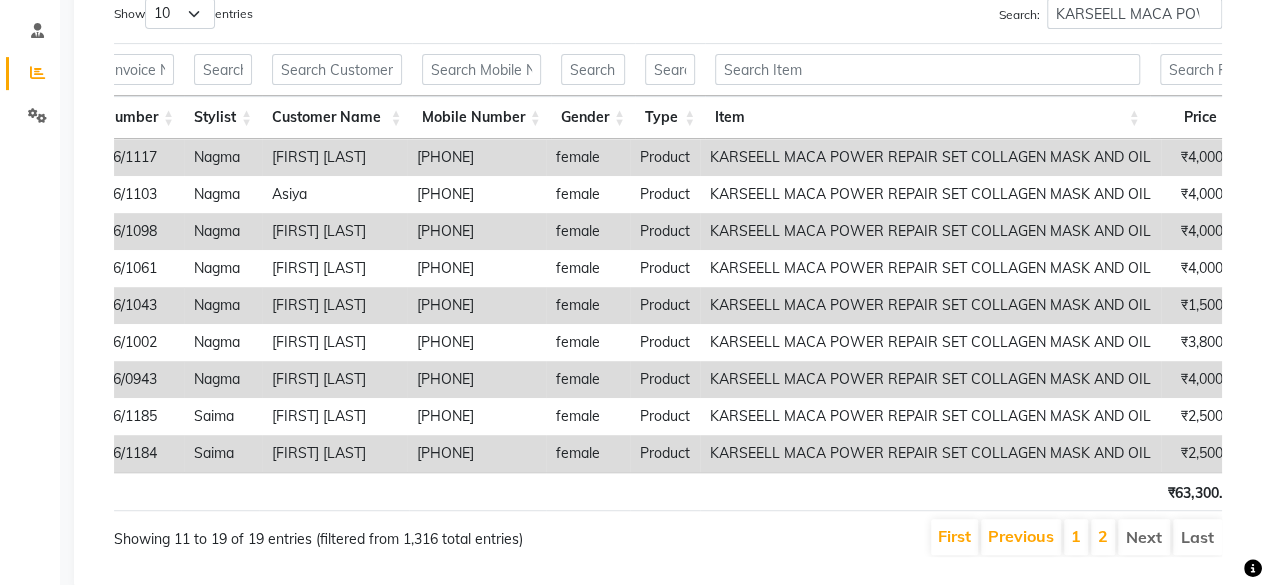 click on "1" at bounding box center [1076, 537] 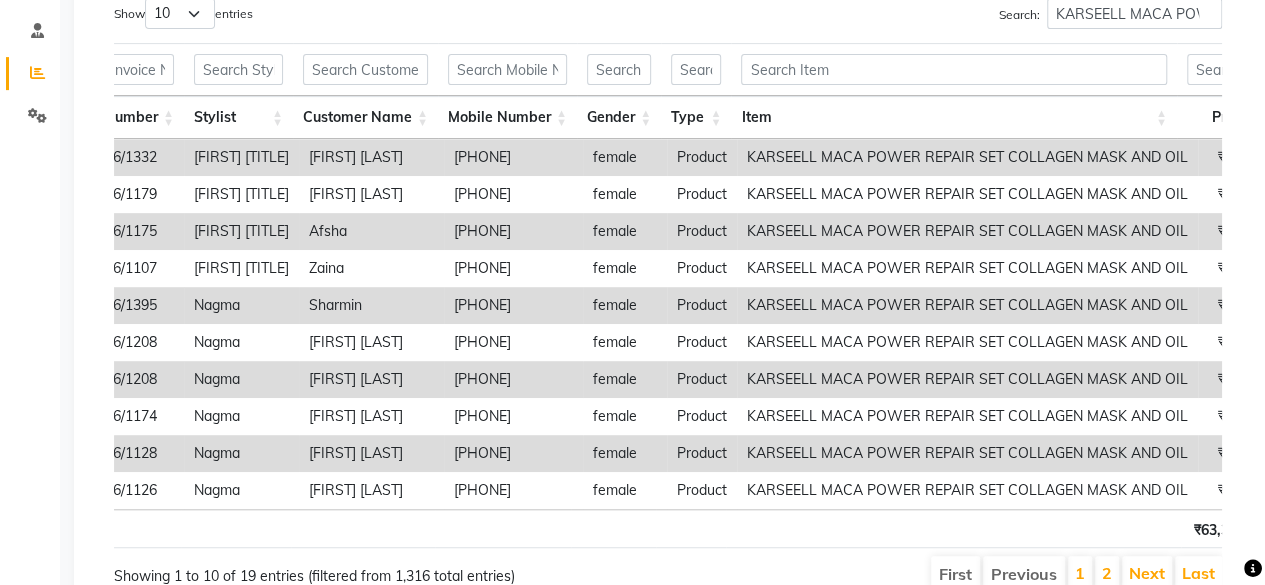 scroll, scrollTop: 472, scrollLeft: 0, axis: vertical 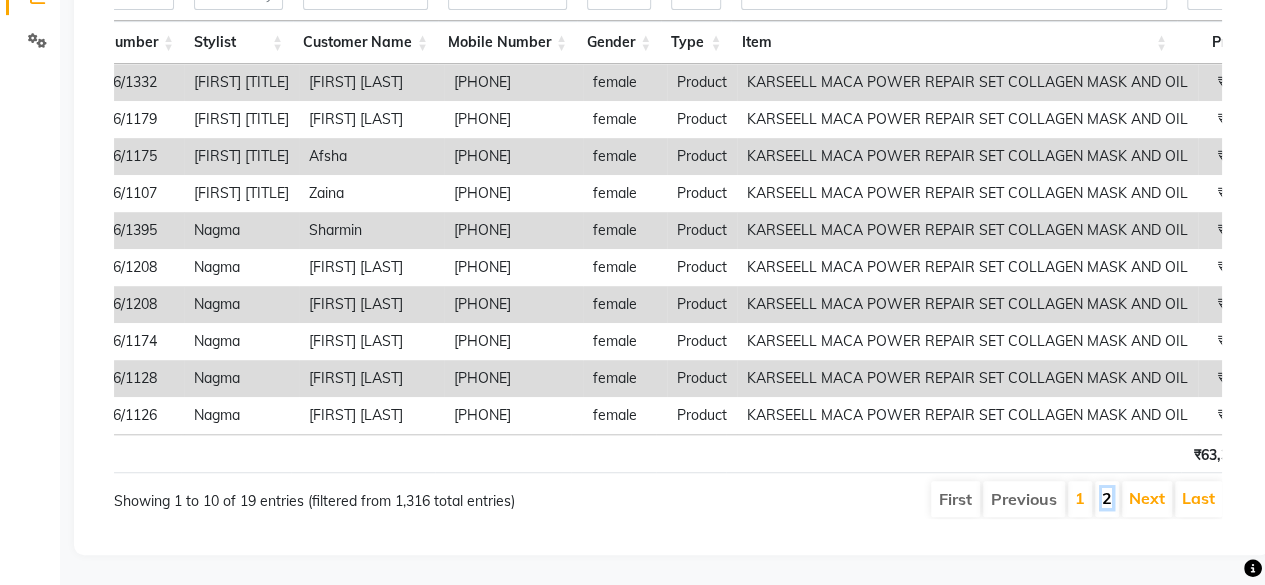 click on "2" at bounding box center [1107, 498] 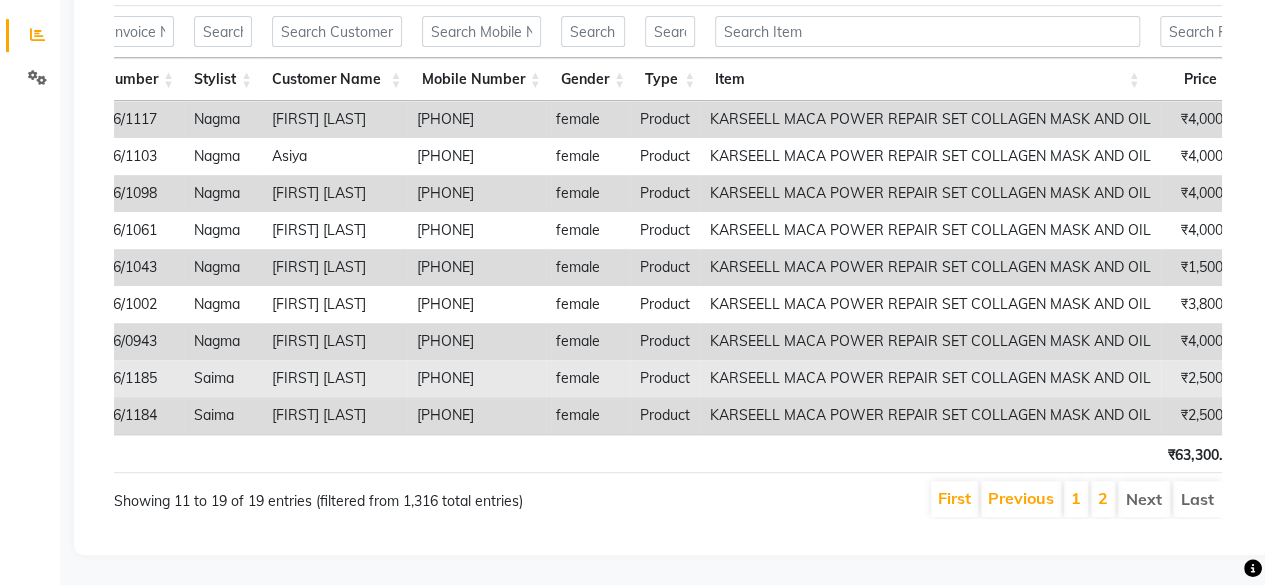 scroll, scrollTop: 0, scrollLeft: 0, axis: both 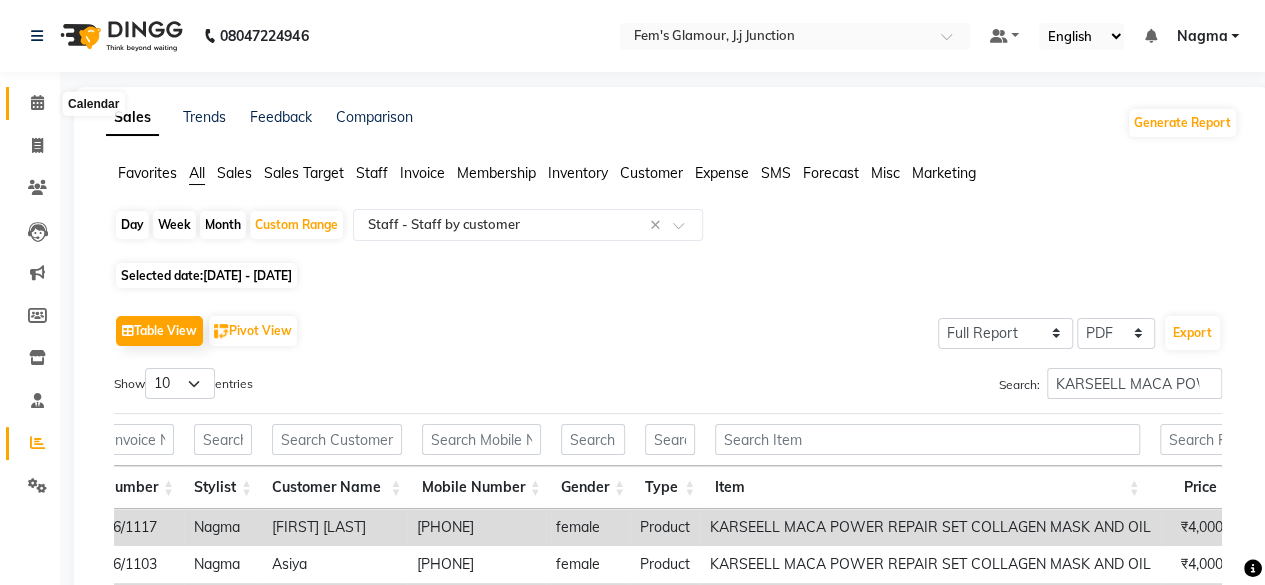 click 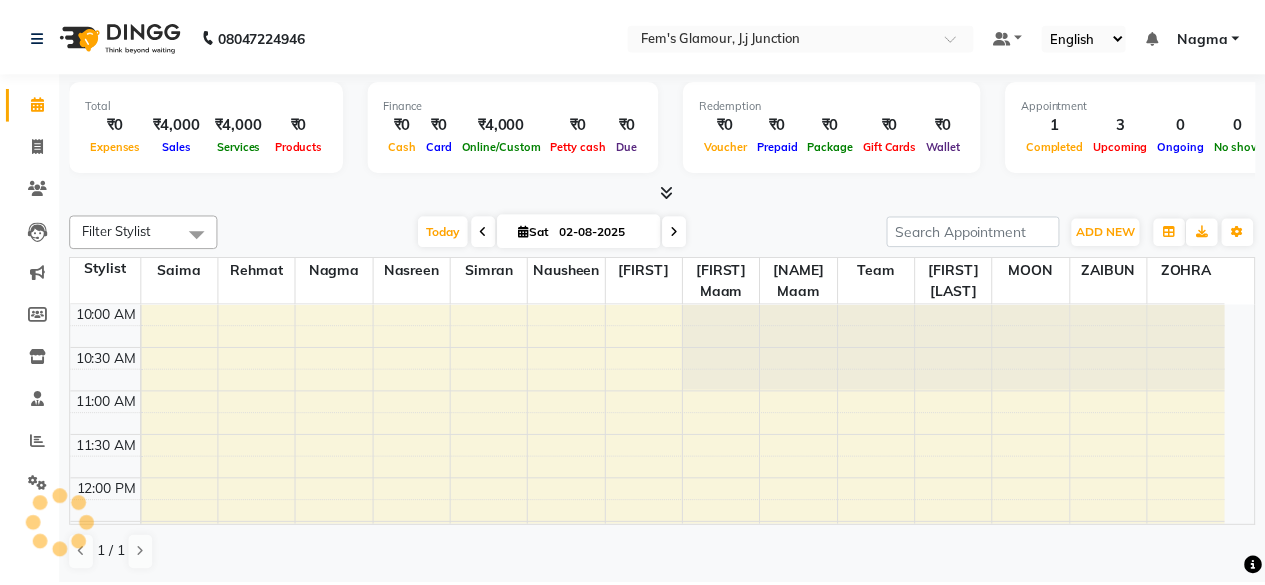 scroll, scrollTop: 0, scrollLeft: 0, axis: both 